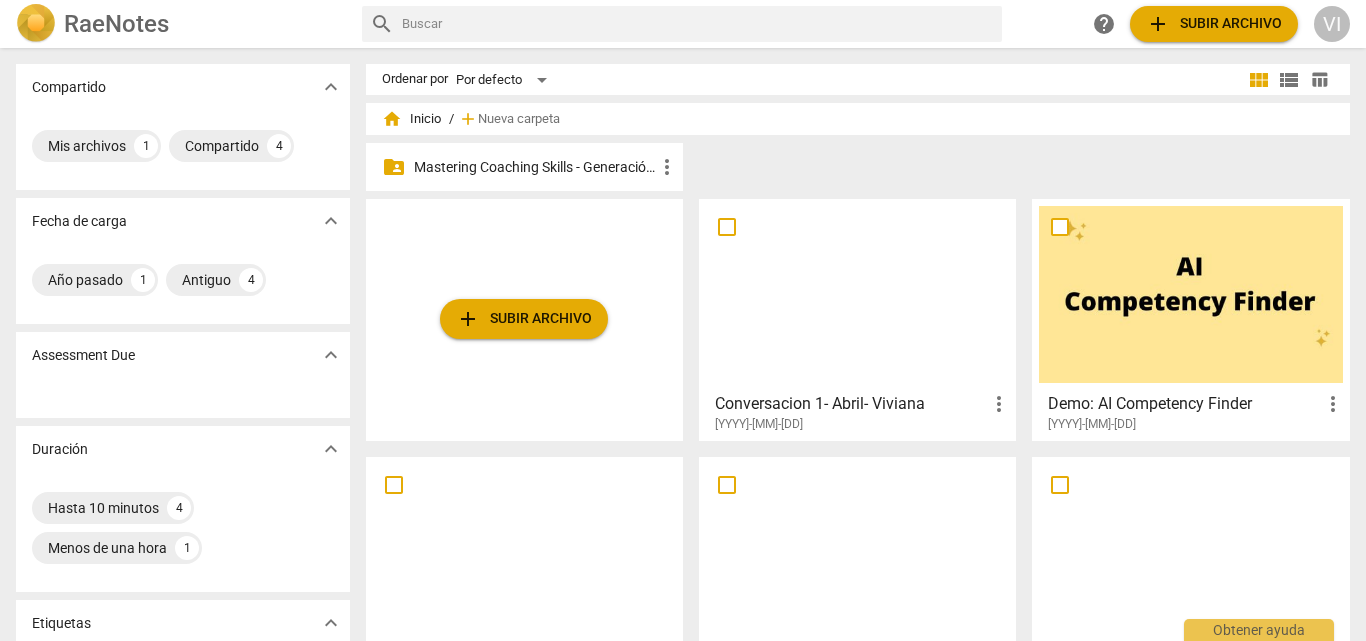 scroll, scrollTop: 0, scrollLeft: 0, axis: both 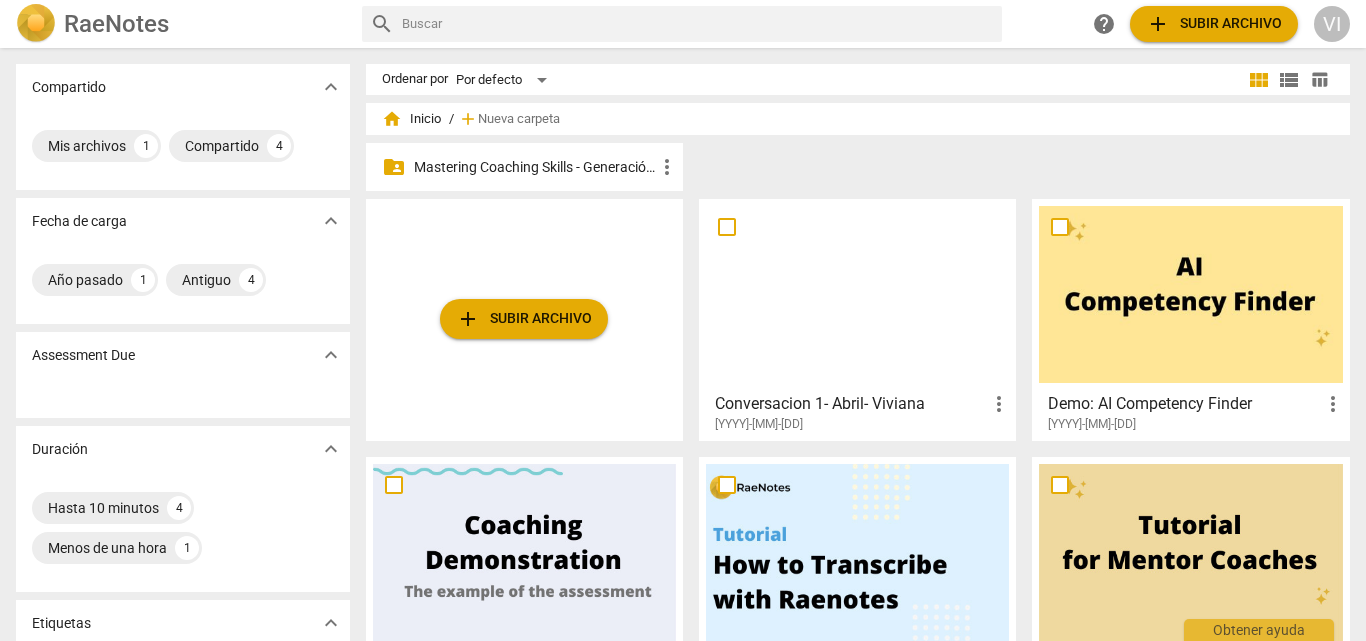 click on "Mastering Coaching Skills - Generación 31" at bounding box center [534, 167] 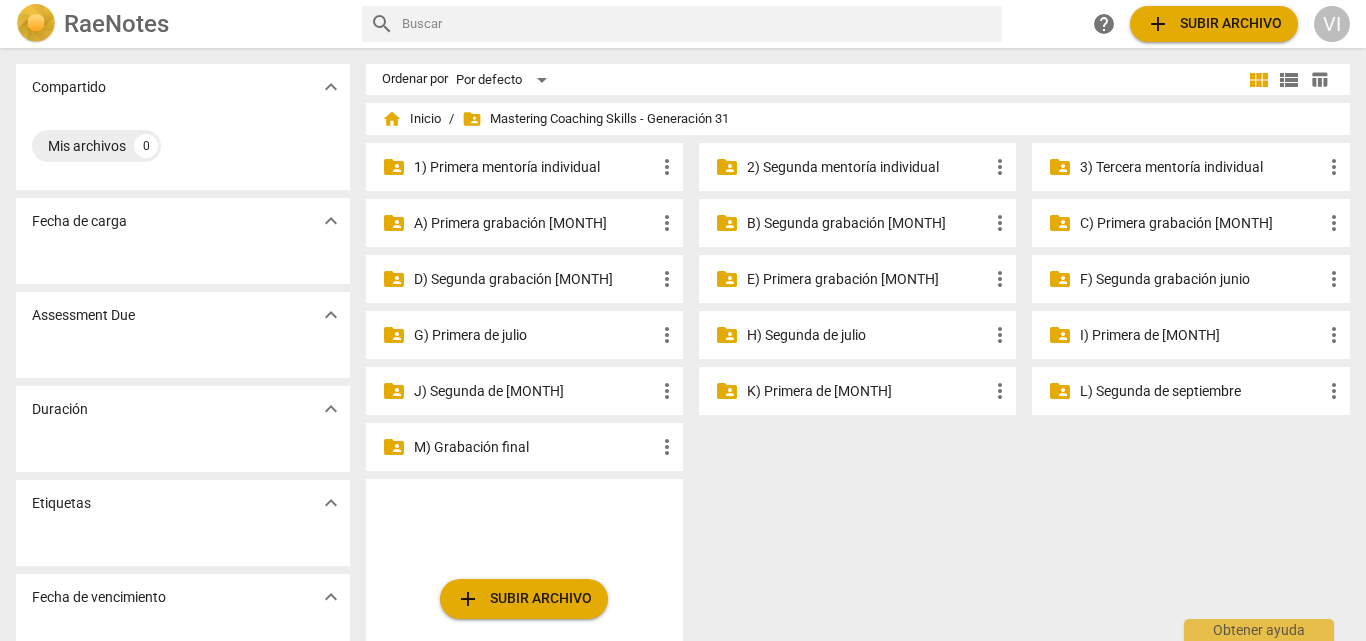 click on "2) Segunda mentoría individual" at bounding box center (534, 167) 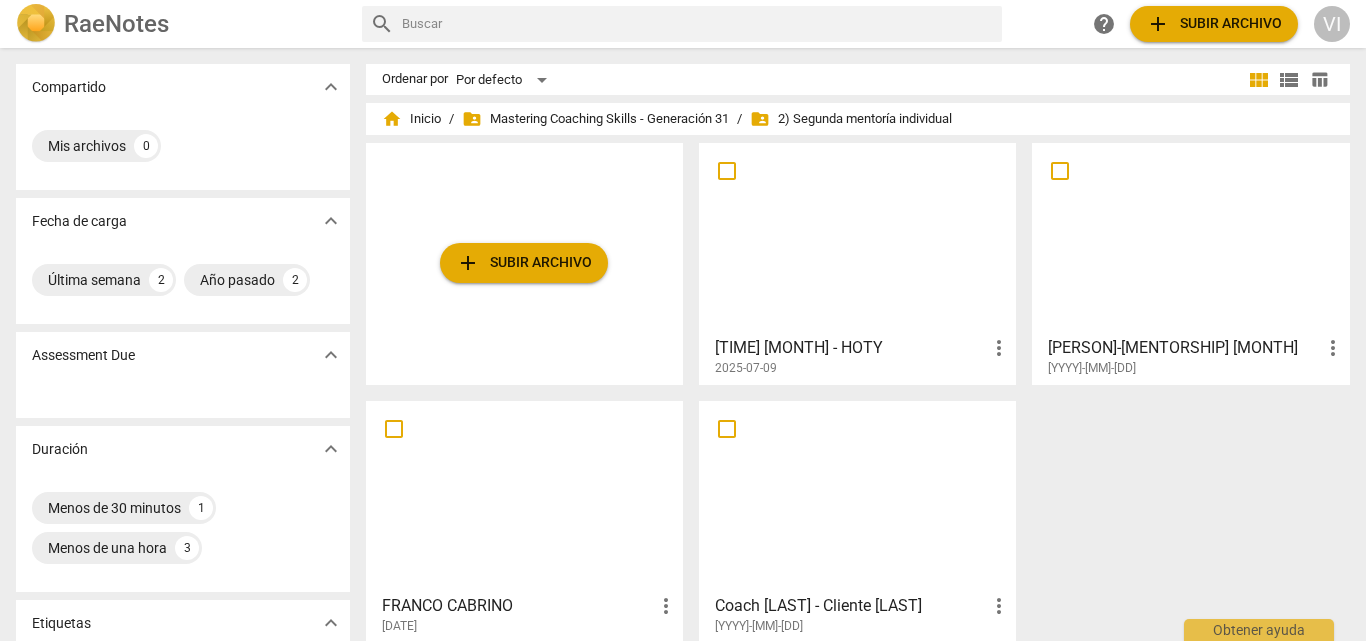click at bounding box center [857, 238] 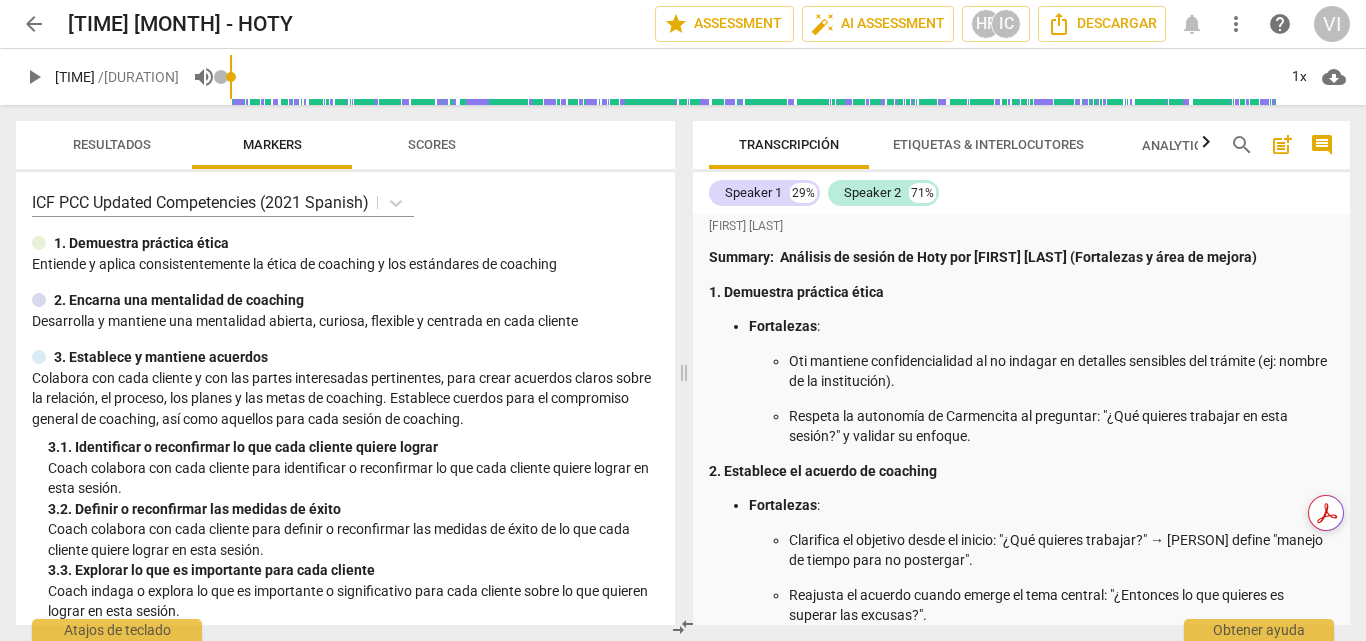 scroll, scrollTop: 0, scrollLeft: 0, axis: both 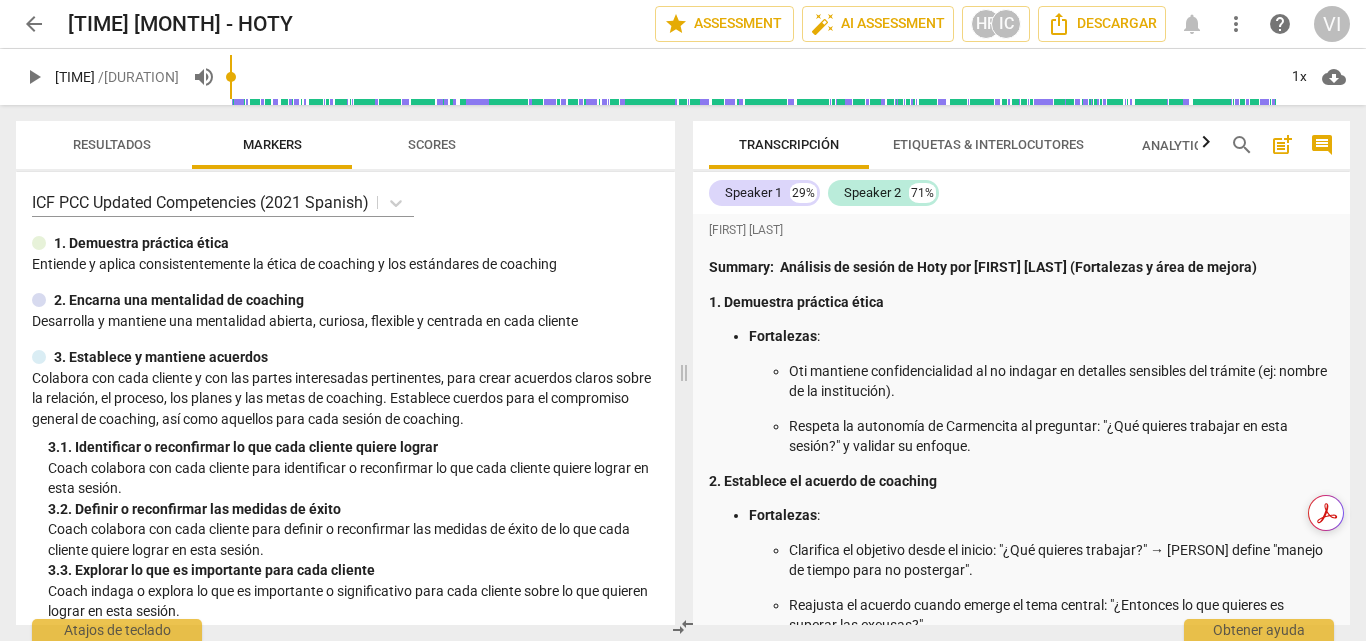 click on "arrow_back" at bounding box center (34, 24) 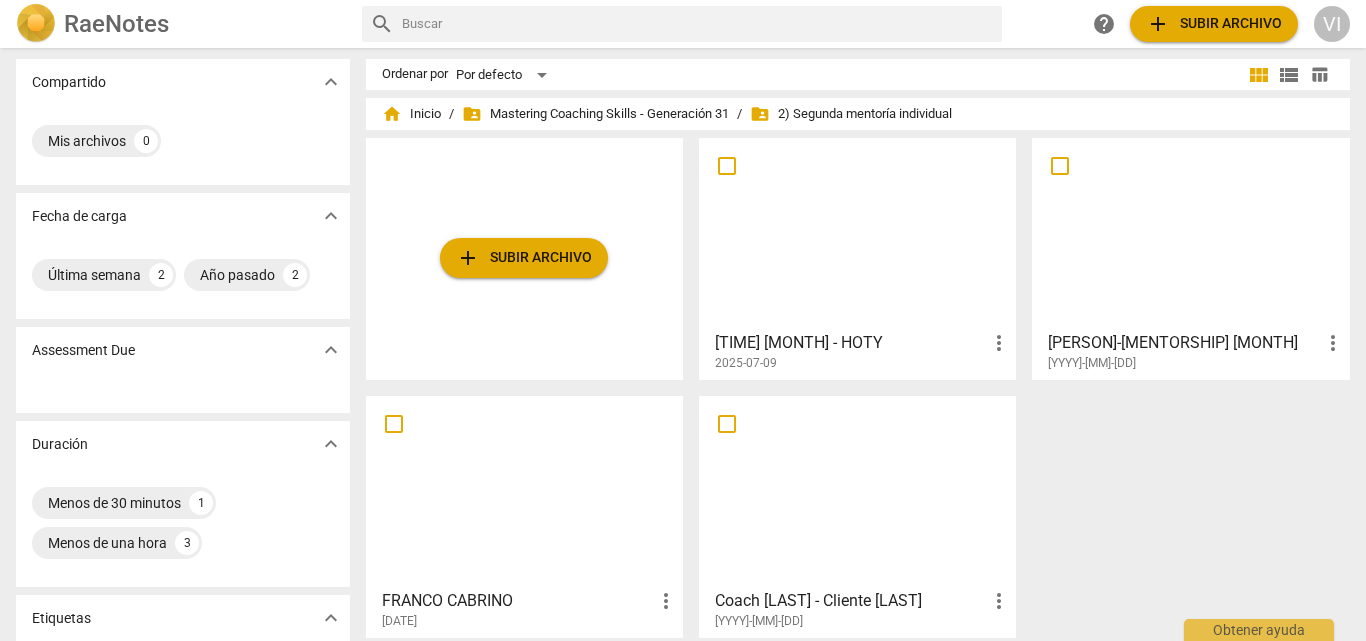 scroll, scrollTop: 0, scrollLeft: 0, axis: both 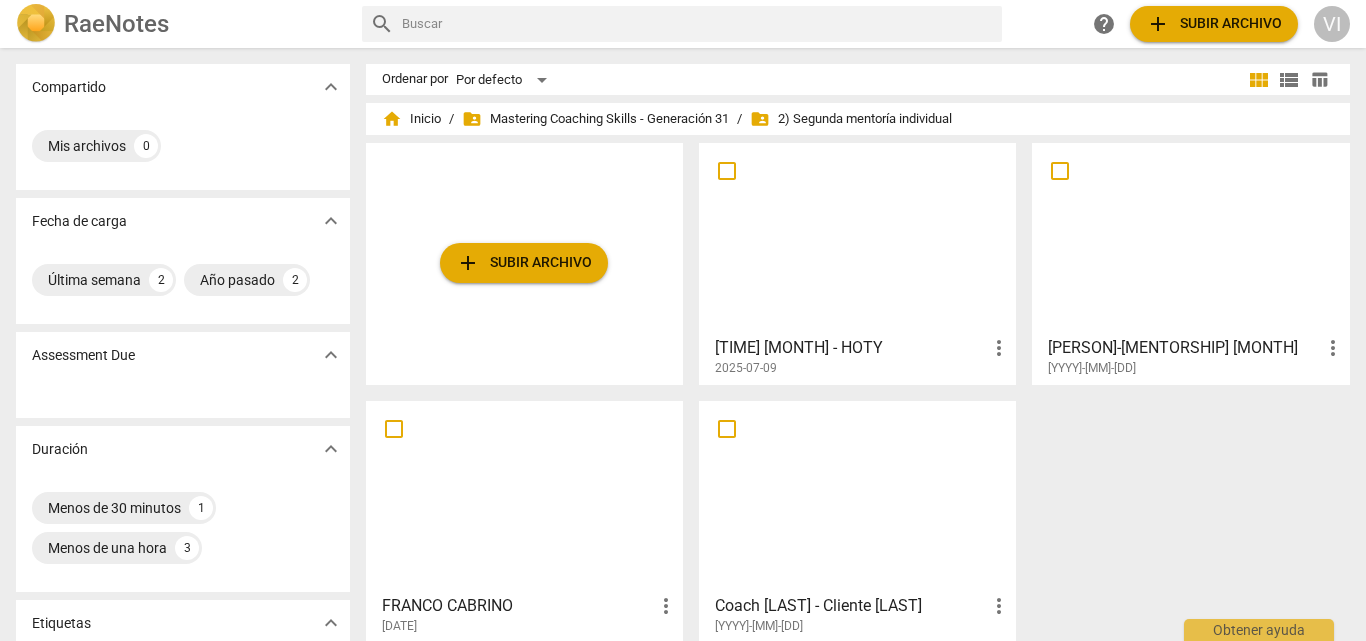 click on "add   Subir archivo" at bounding box center [524, 263] 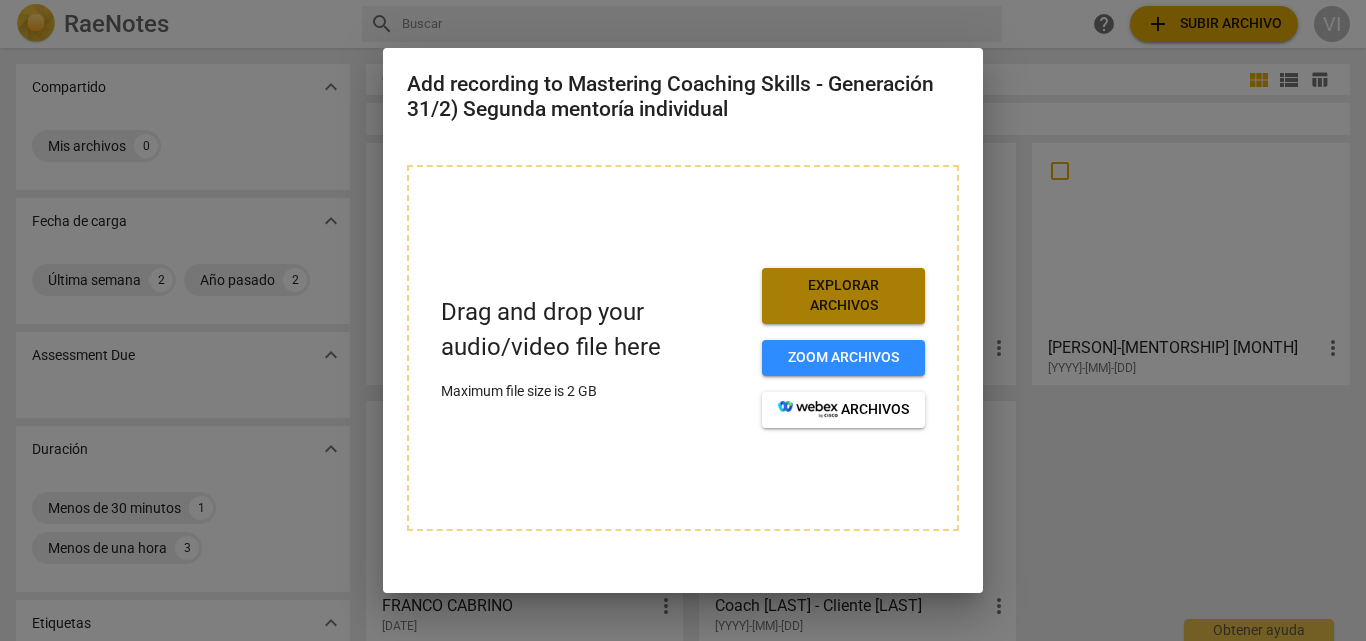 click on "Explorar archivos" at bounding box center (843, 295) 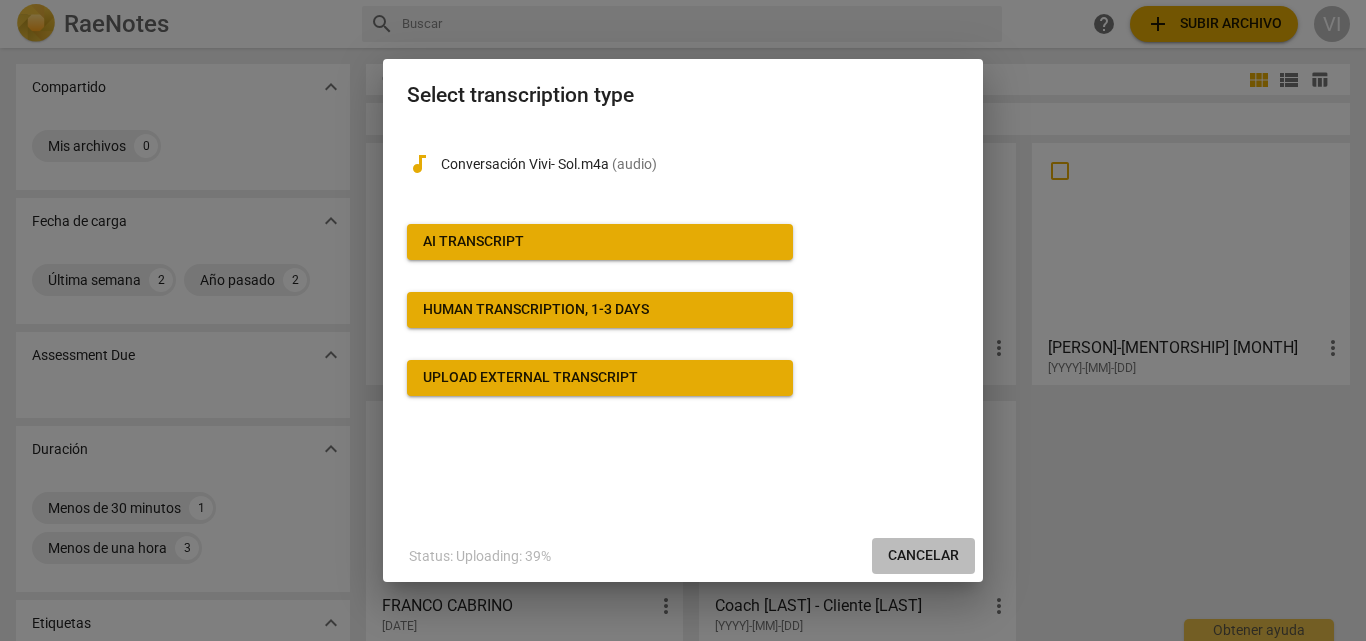 click on "Cancelar" at bounding box center (923, 556) 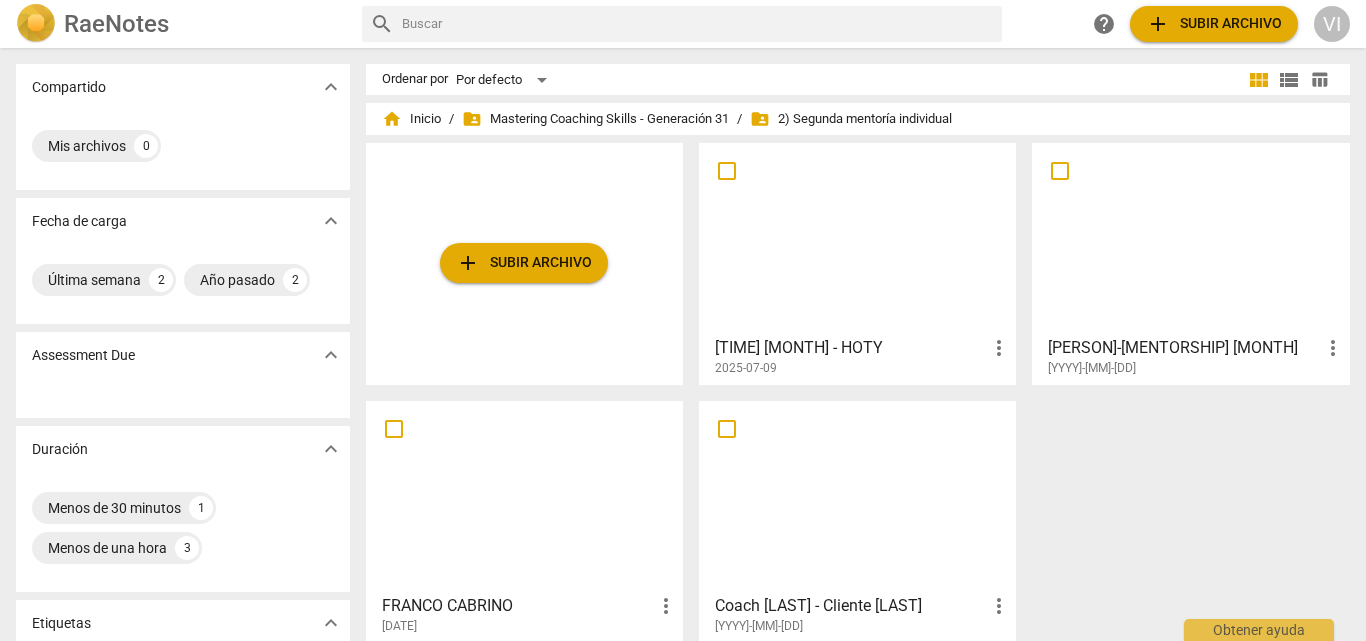 click on "Lourdes Pereyra-2º mentoria ind-EXT" at bounding box center (1184, 348) 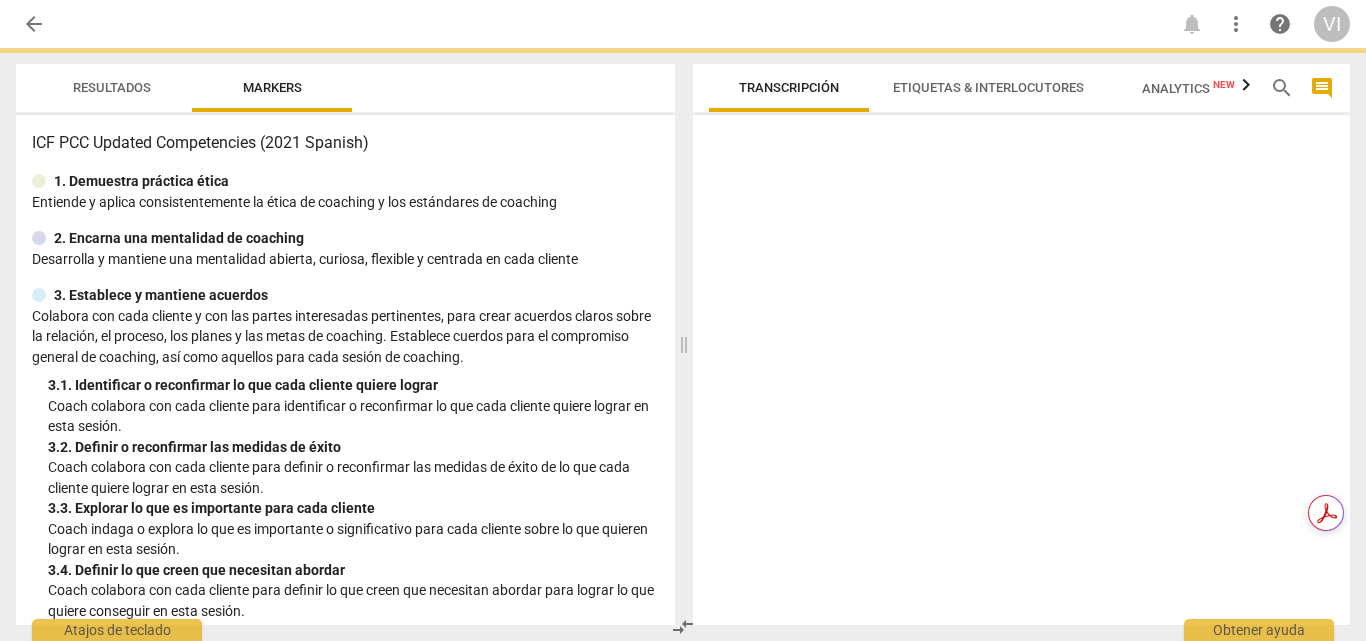 click at bounding box center [1021, 374] 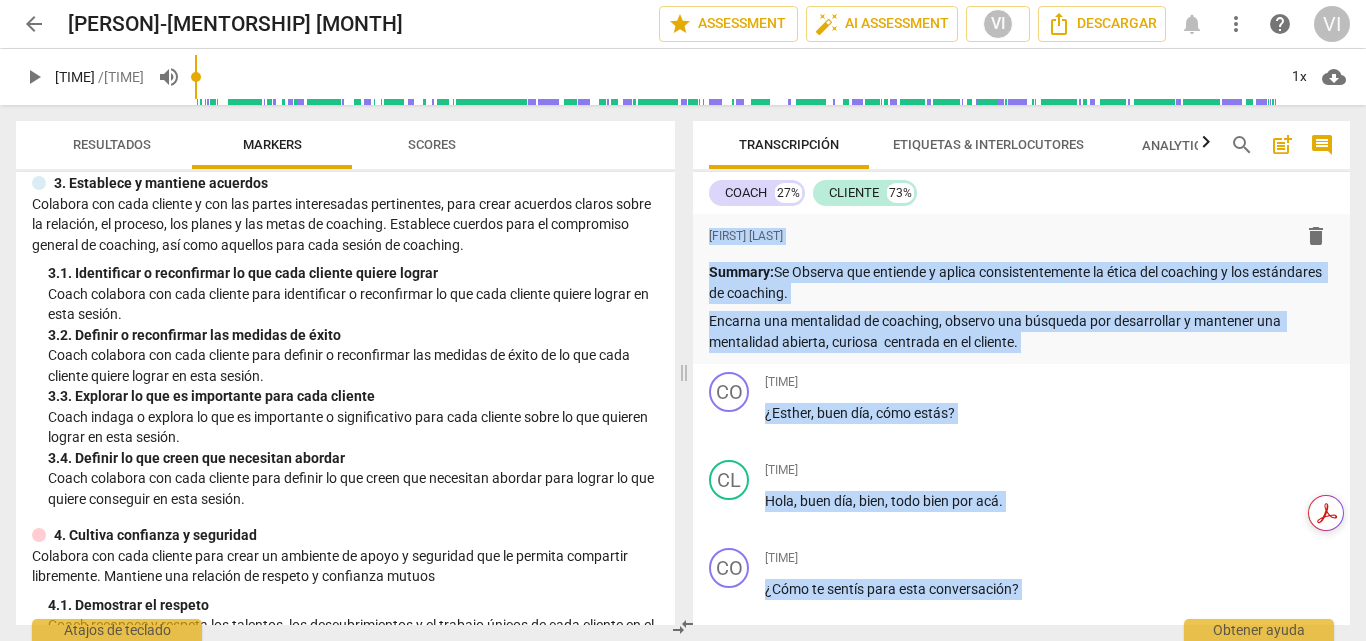 scroll, scrollTop: 0, scrollLeft: 0, axis: both 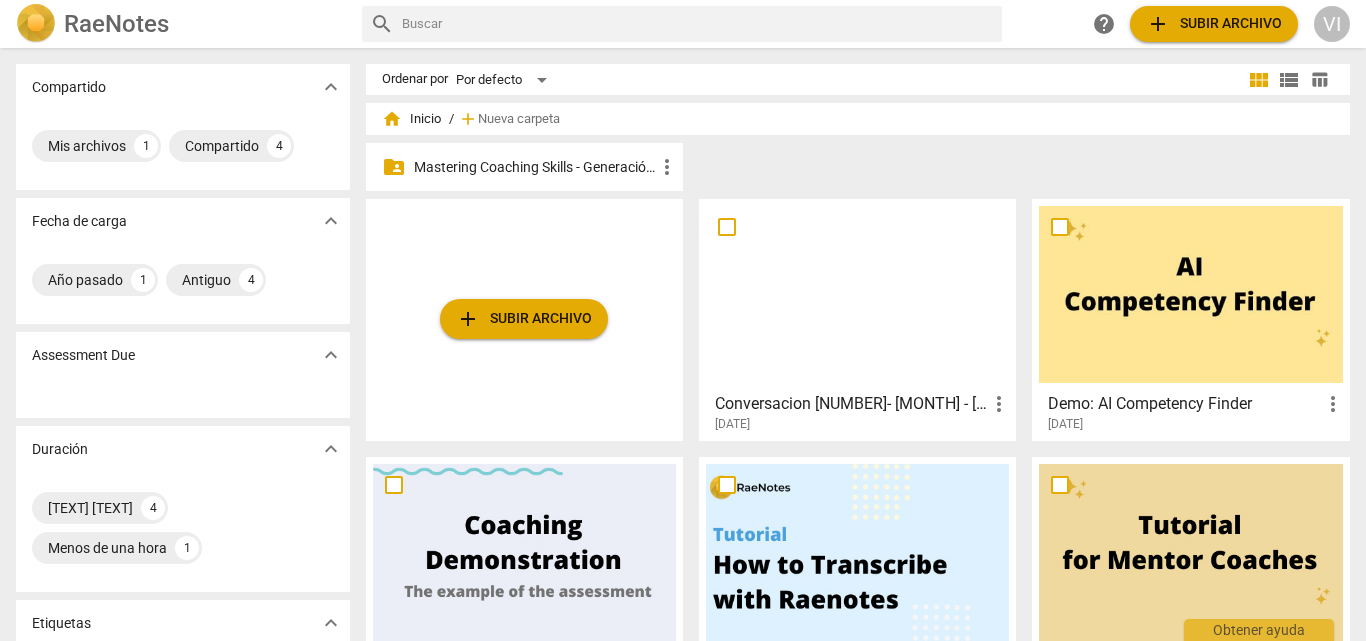 click on "add   Subir archivo" at bounding box center (524, 319) 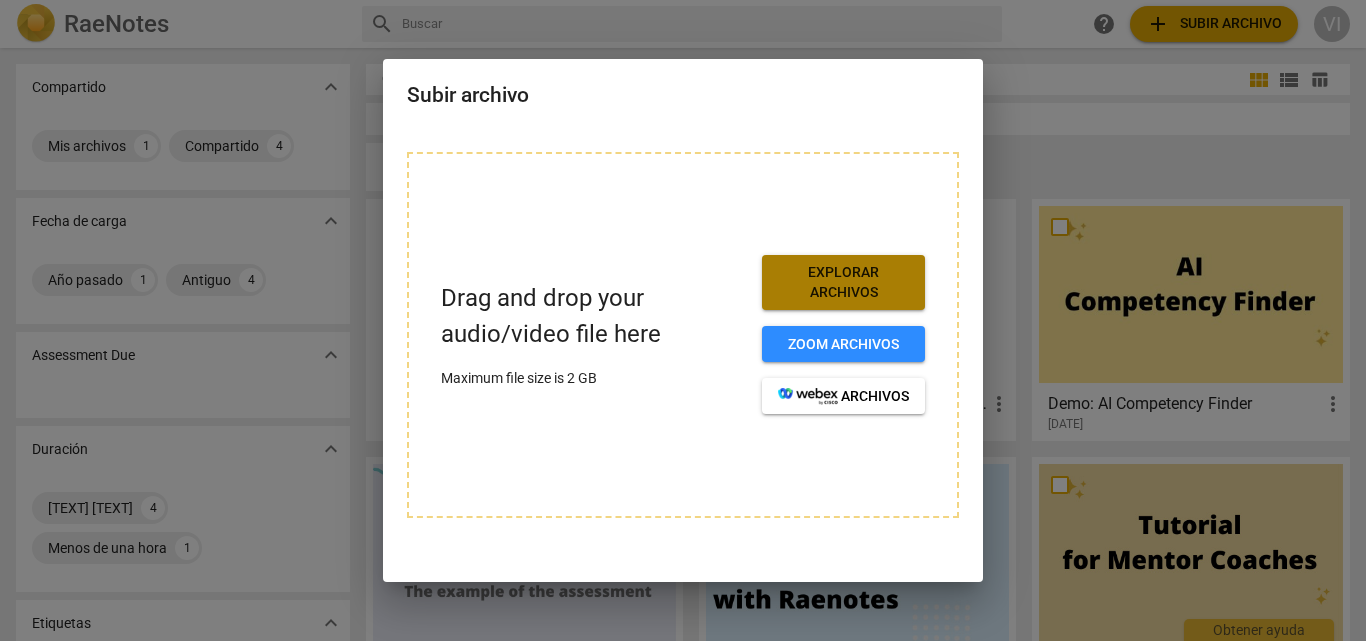 click on "Explorar archivos" at bounding box center (843, 282) 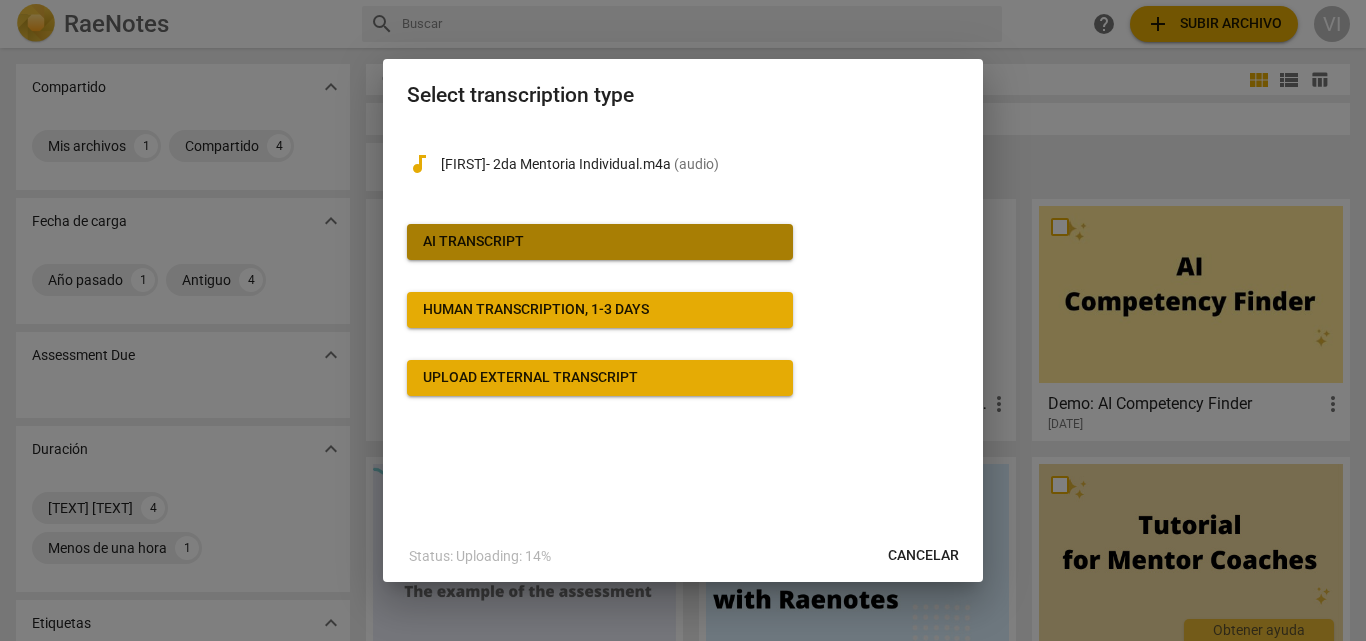 click on "AI Transcript" at bounding box center [600, 242] 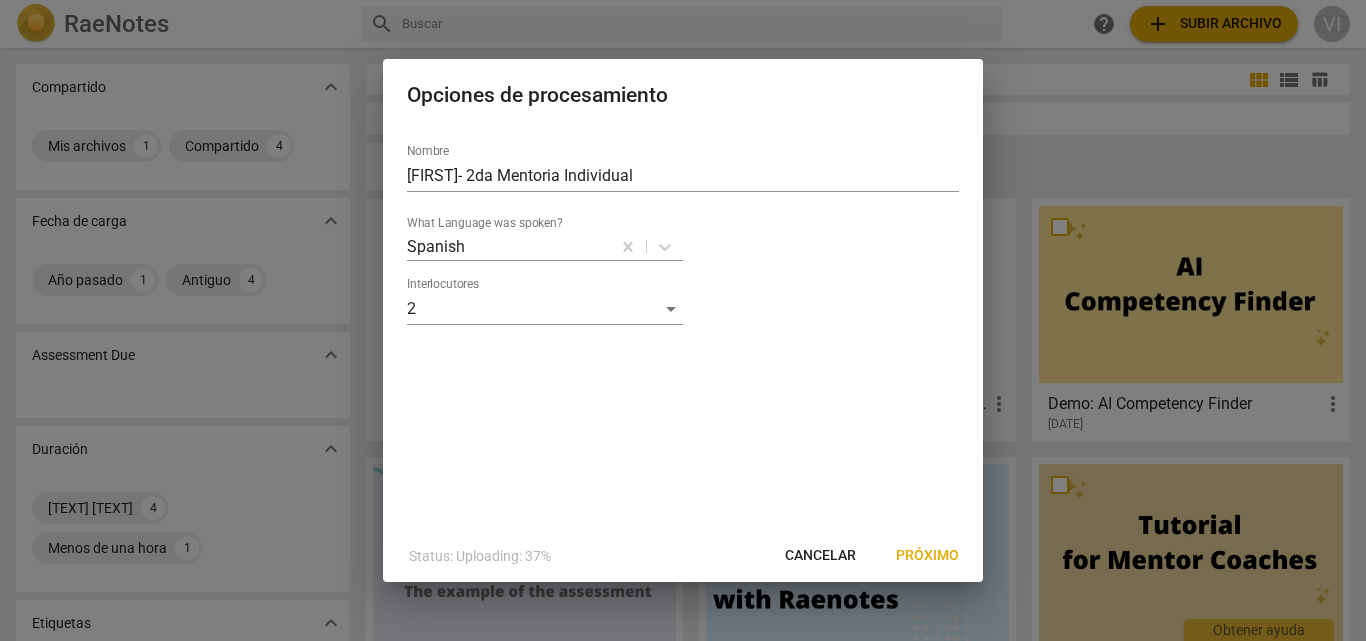 click on "Próximo" at bounding box center (927, 556) 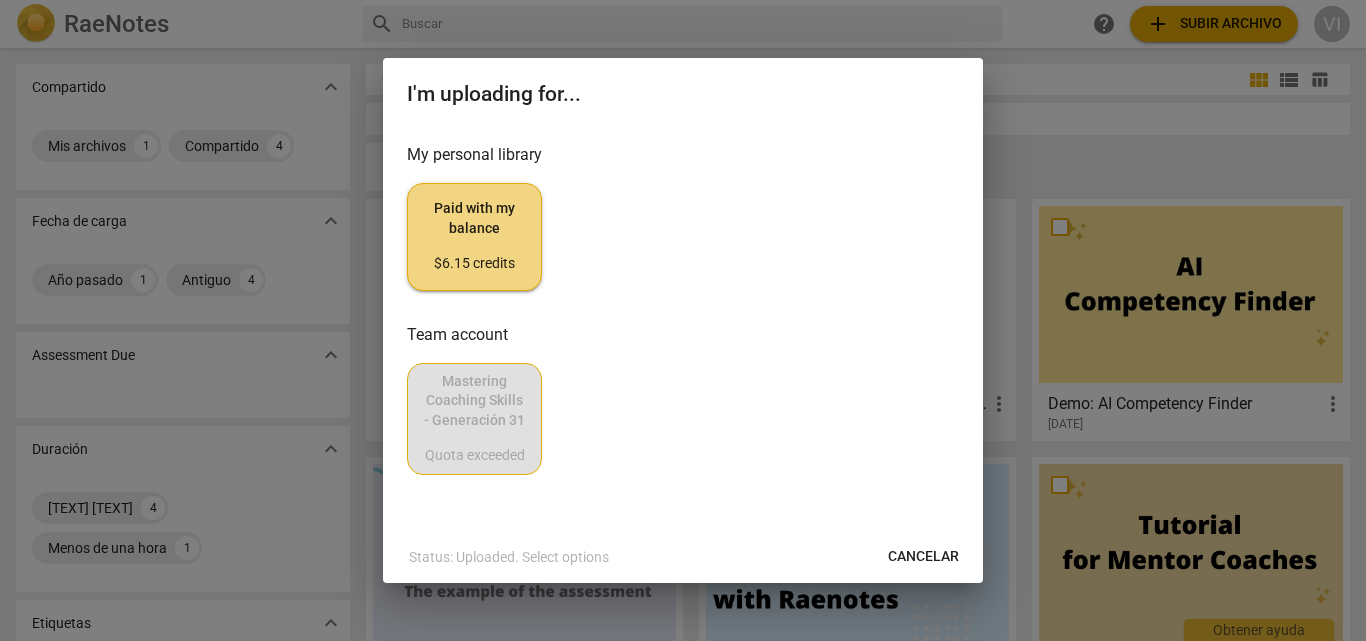 click on "Paid with my balance $[NUMBER] credits" at bounding box center (474, 236) 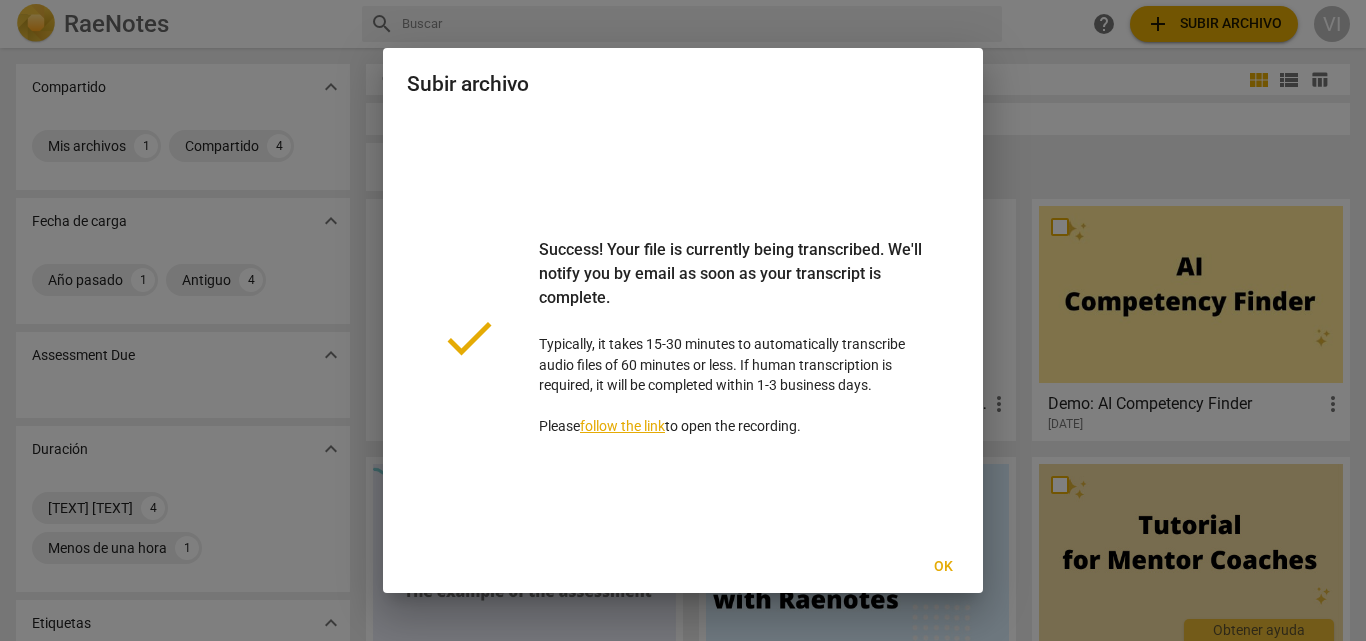 click on "Ok" at bounding box center (943, 567) 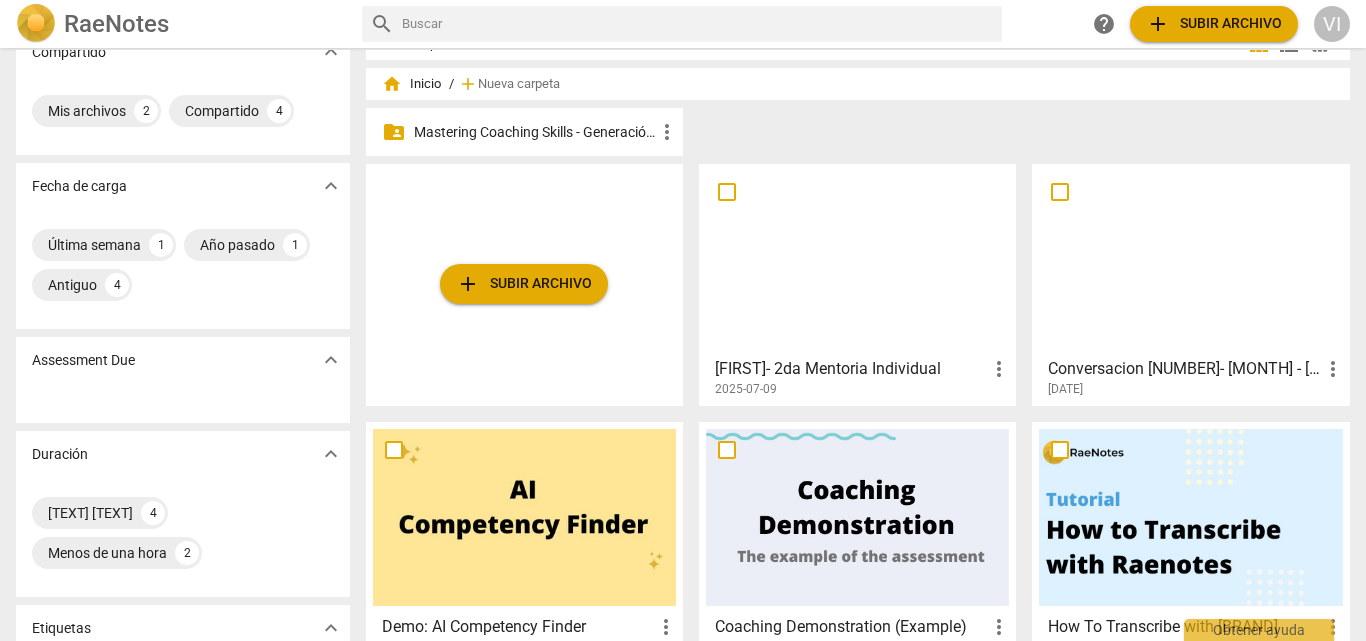 scroll, scrollTop: 0, scrollLeft: 0, axis: both 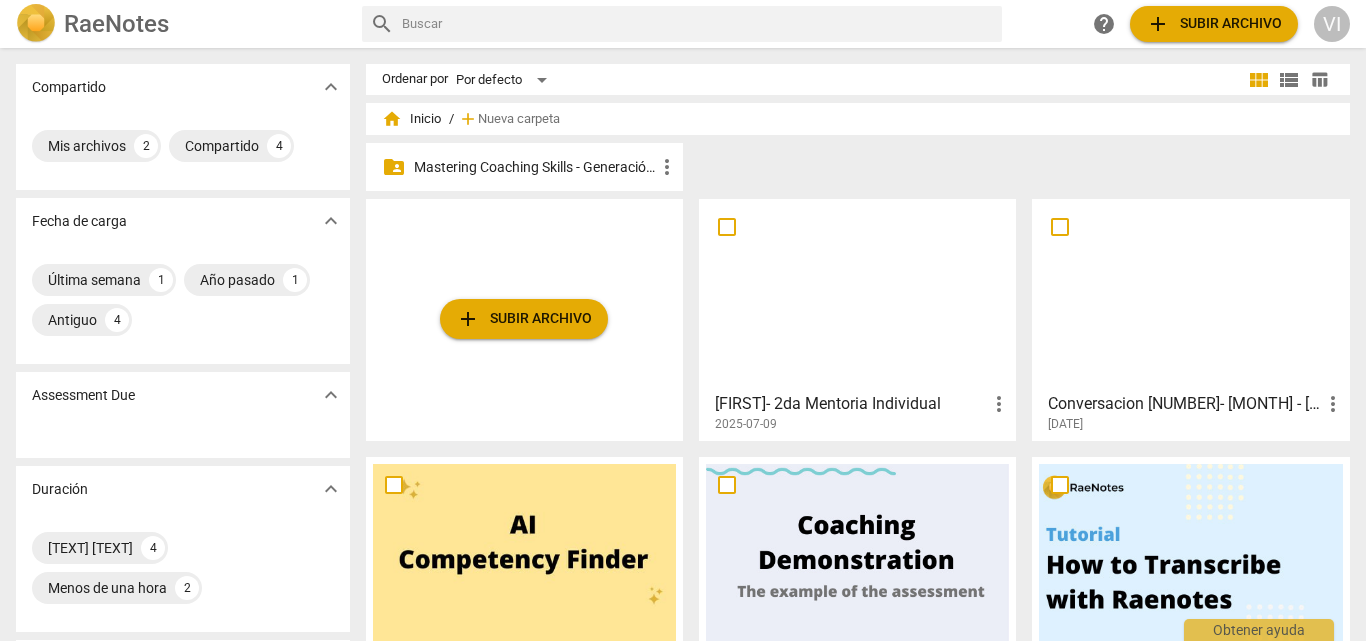 click on "Mastering Coaching Skills - Generación 31" at bounding box center [534, 167] 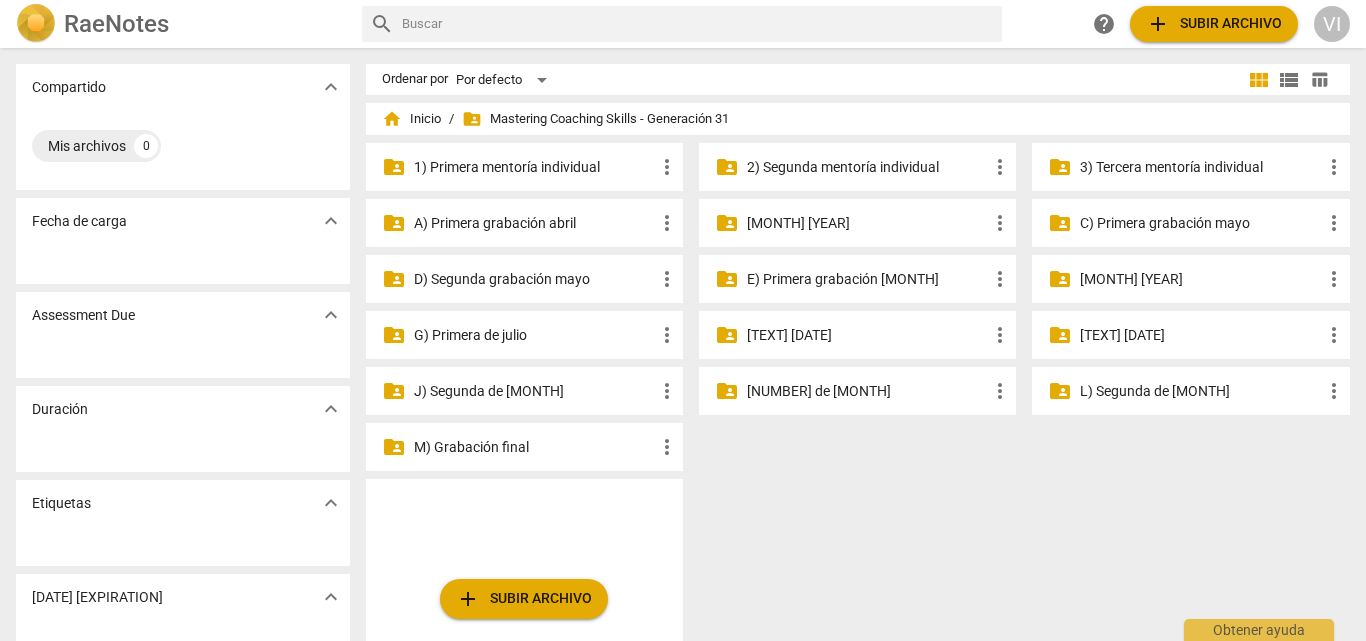 click on "2) Segunda mentoría individual" at bounding box center (534, 167) 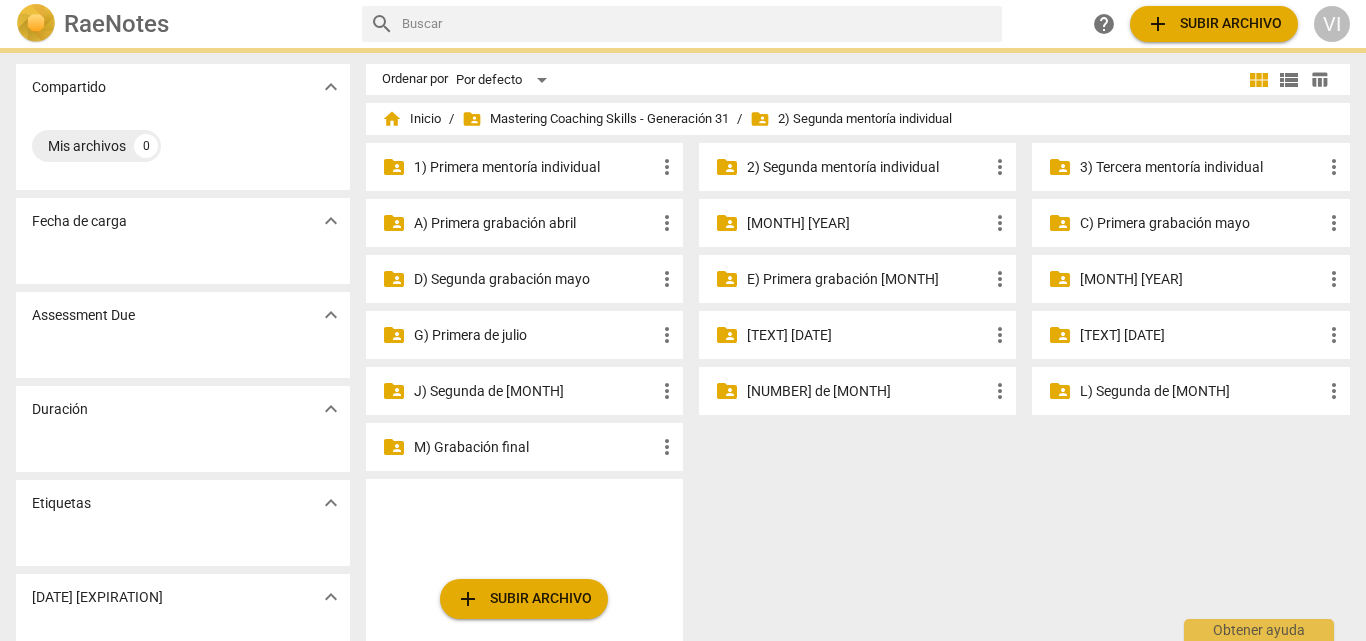 click on "2) Segunda mentoría individual" at bounding box center (534, 167) 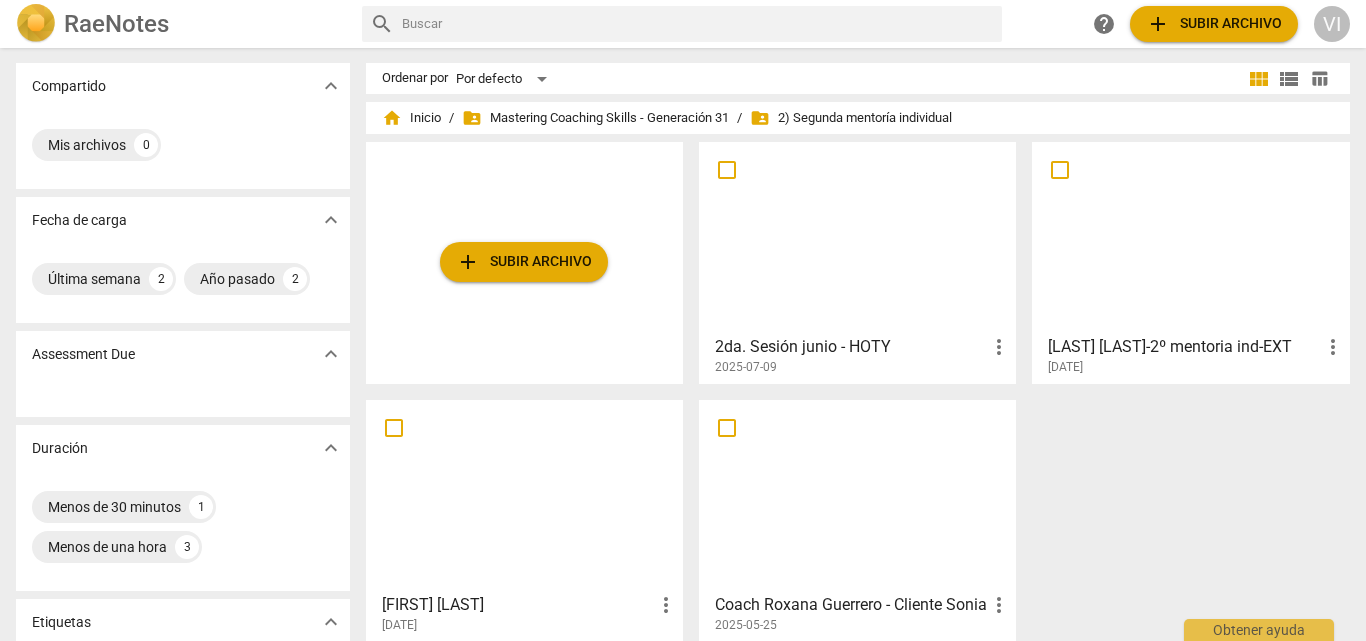 scroll, scrollTop: 0, scrollLeft: 0, axis: both 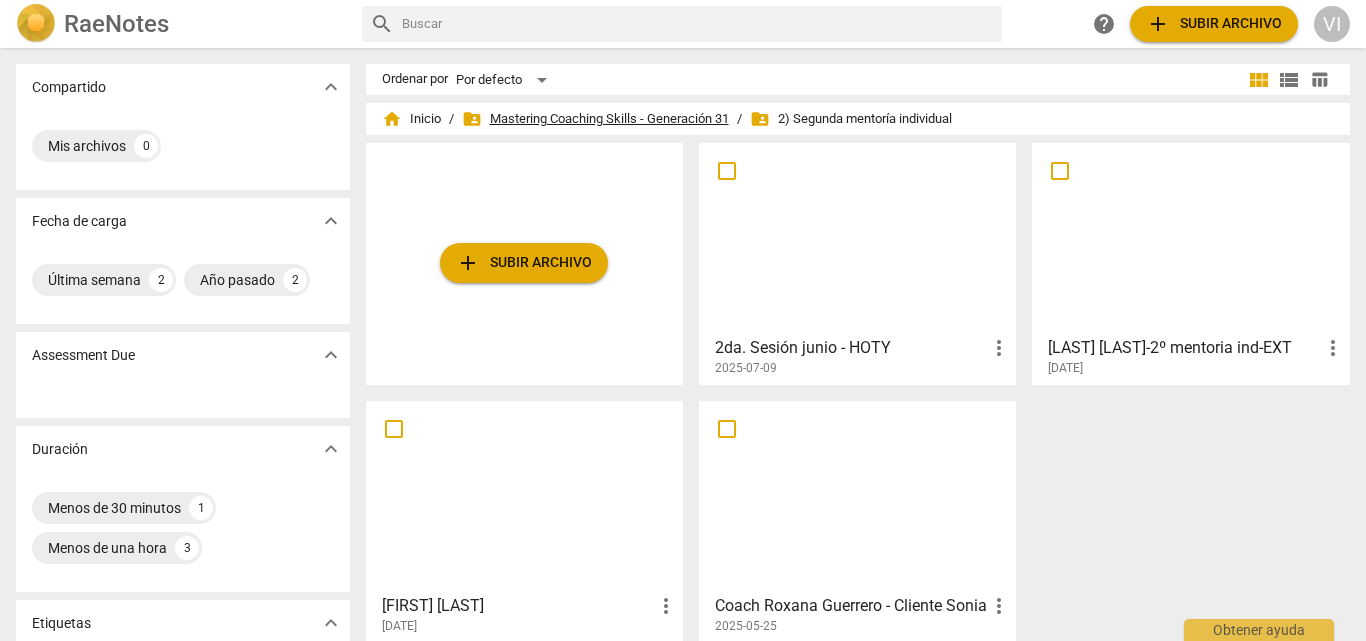 click on "folder_shared Mastering Coaching Skills - Generación 31" at bounding box center (595, 119) 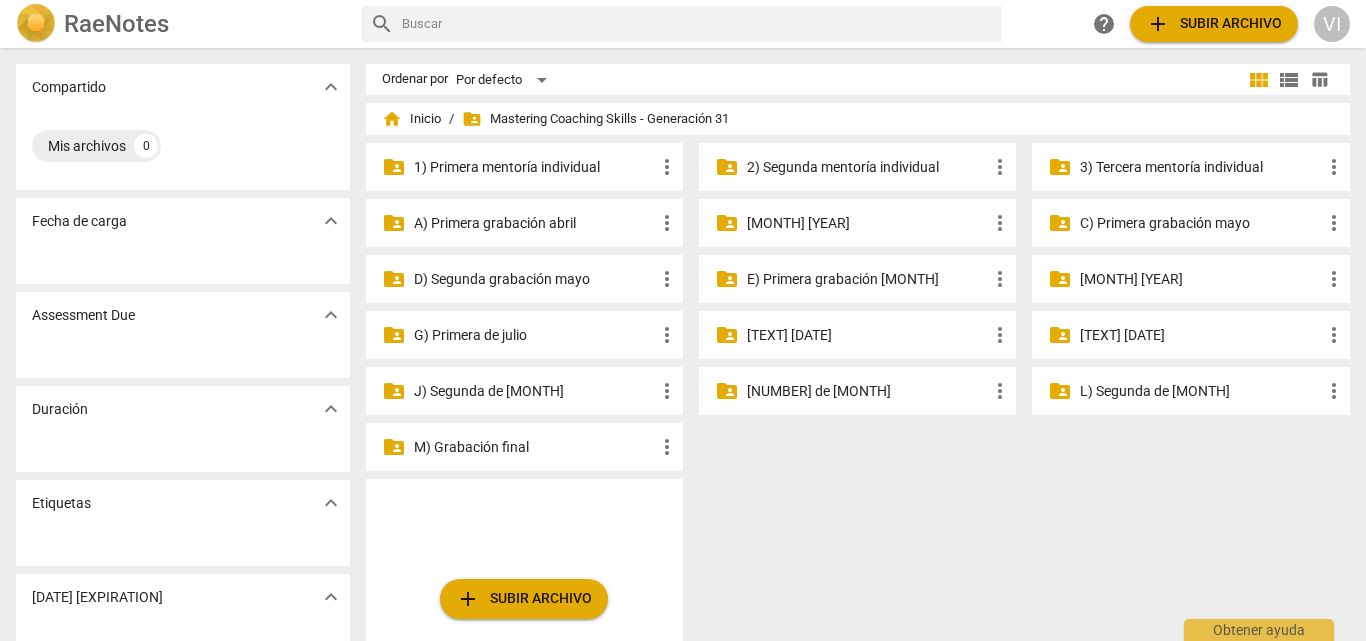 click on "[MONTH] [YEAR]" at bounding box center [534, 167] 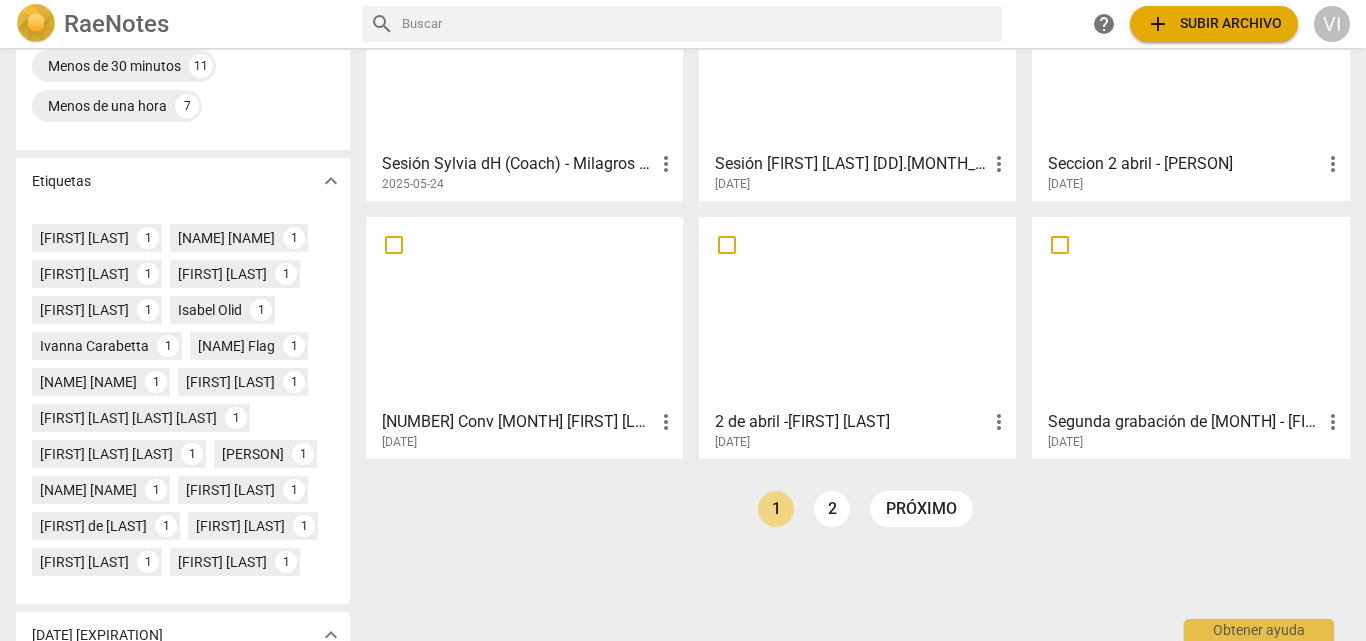 scroll, scrollTop: 500, scrollLeft: 0, axis: vertical 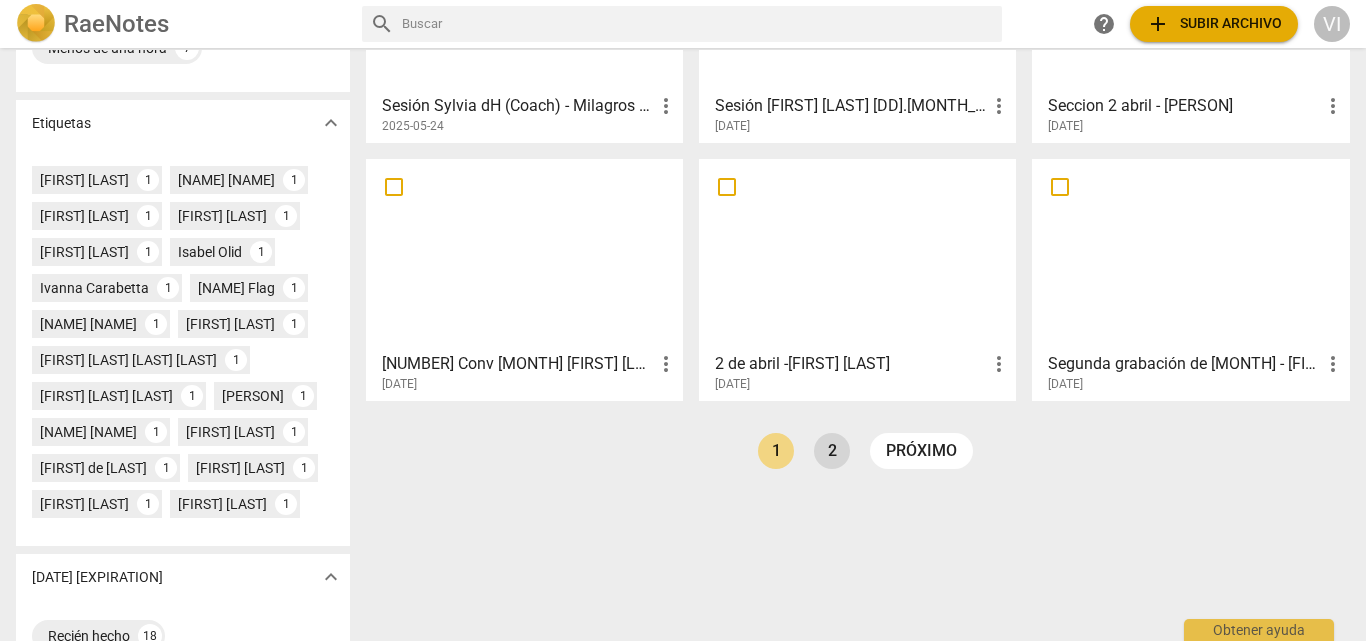 click on "2" at bounding box center (832, 451) 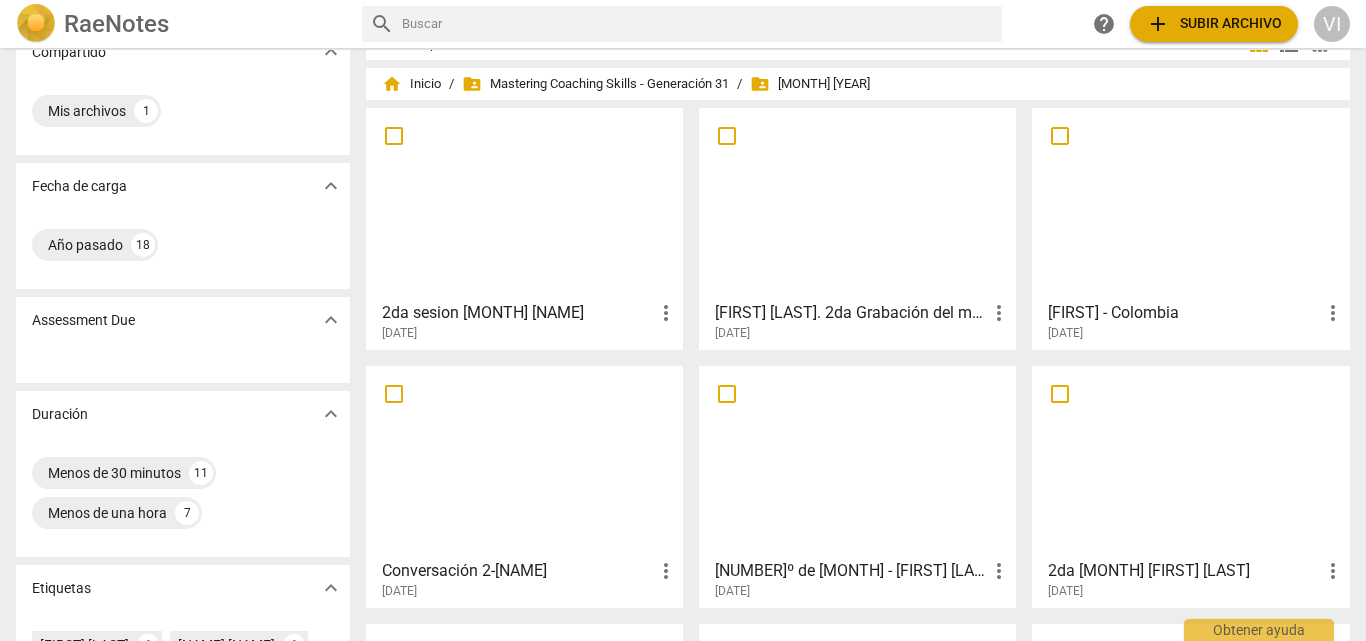 scroll, scrollTop: 0, scrollLeft: 0, axis: both 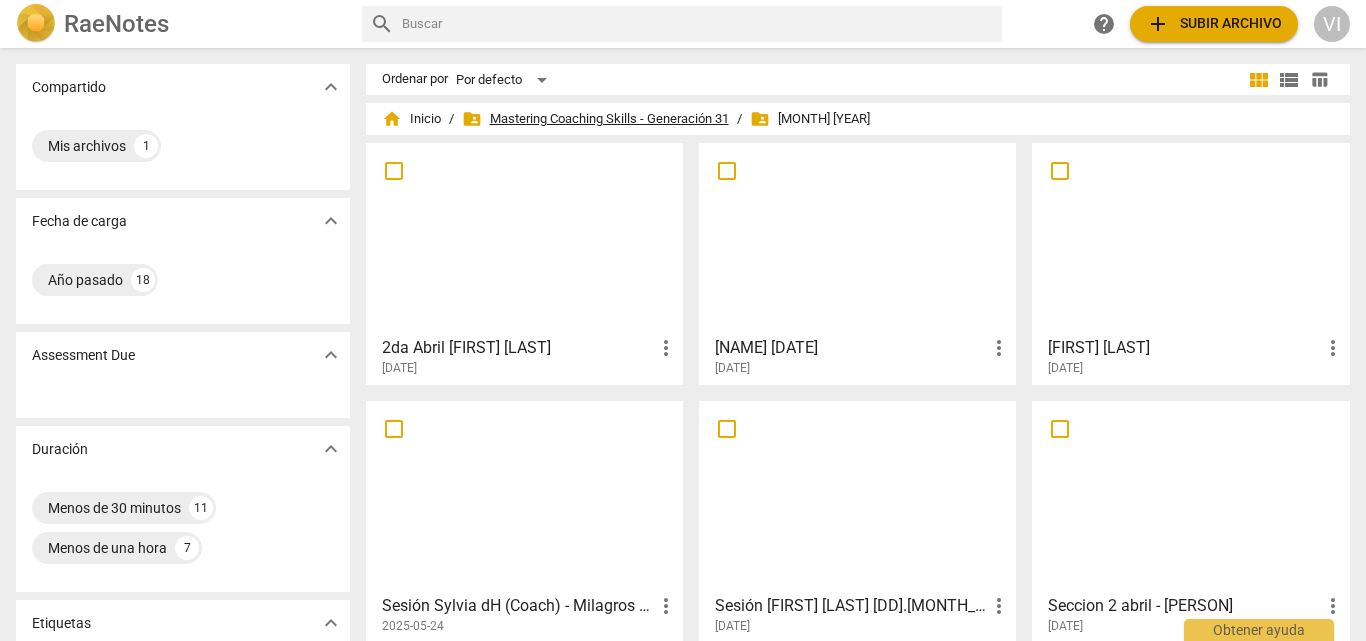 click on "folder_shared Mastering Coaching Skills - Generación 31" at bounding box center (595, 119) 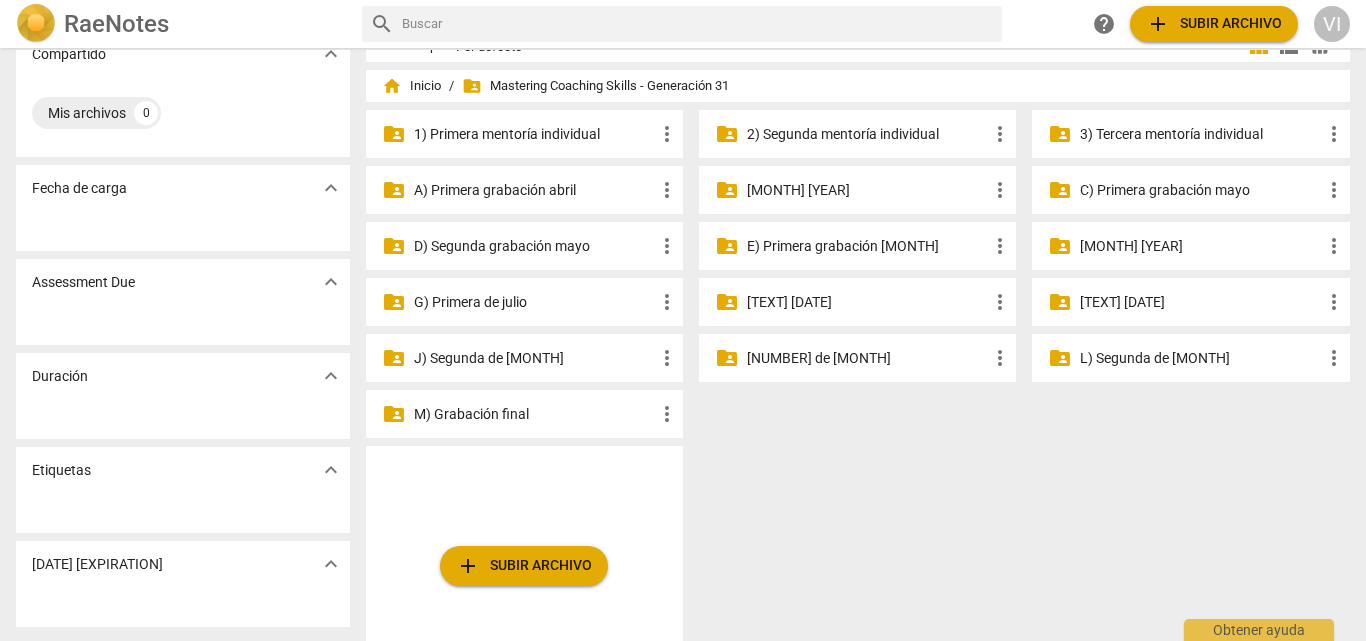 scroll, scrollTop: 0, scrollLeft: 0, axis: both 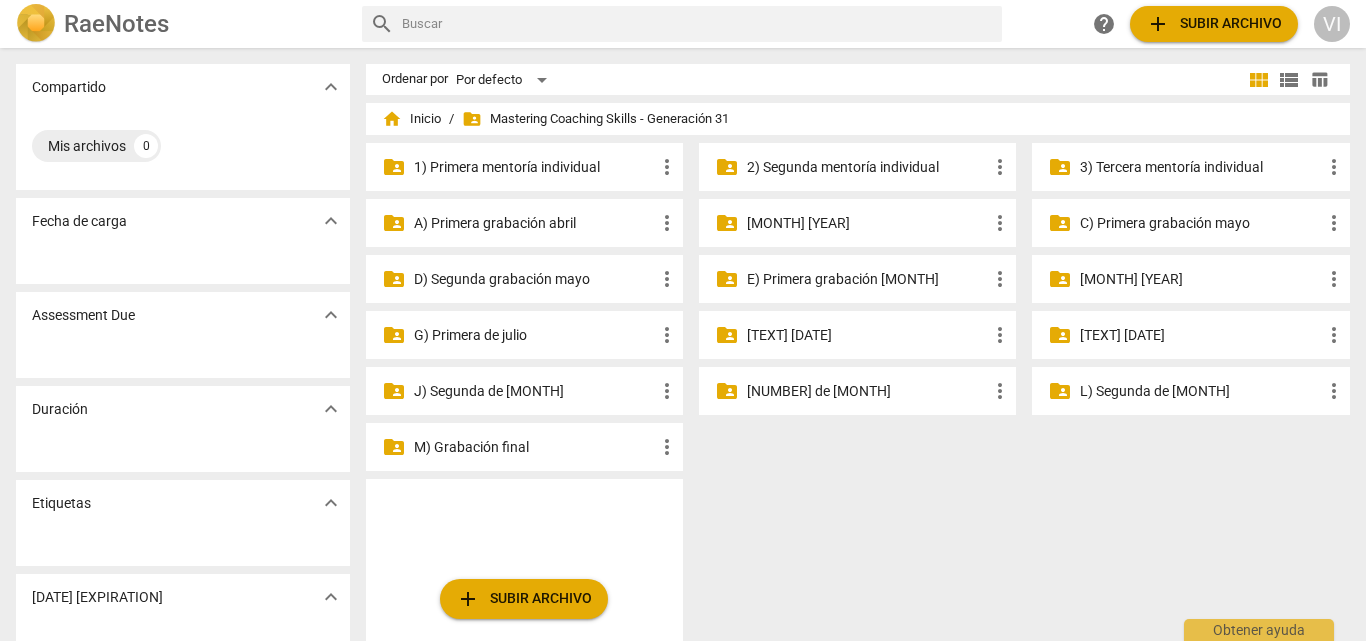 click on "folder_shared Mastering Coaching Skills - Generación 31" at bounding box center (595, 119) 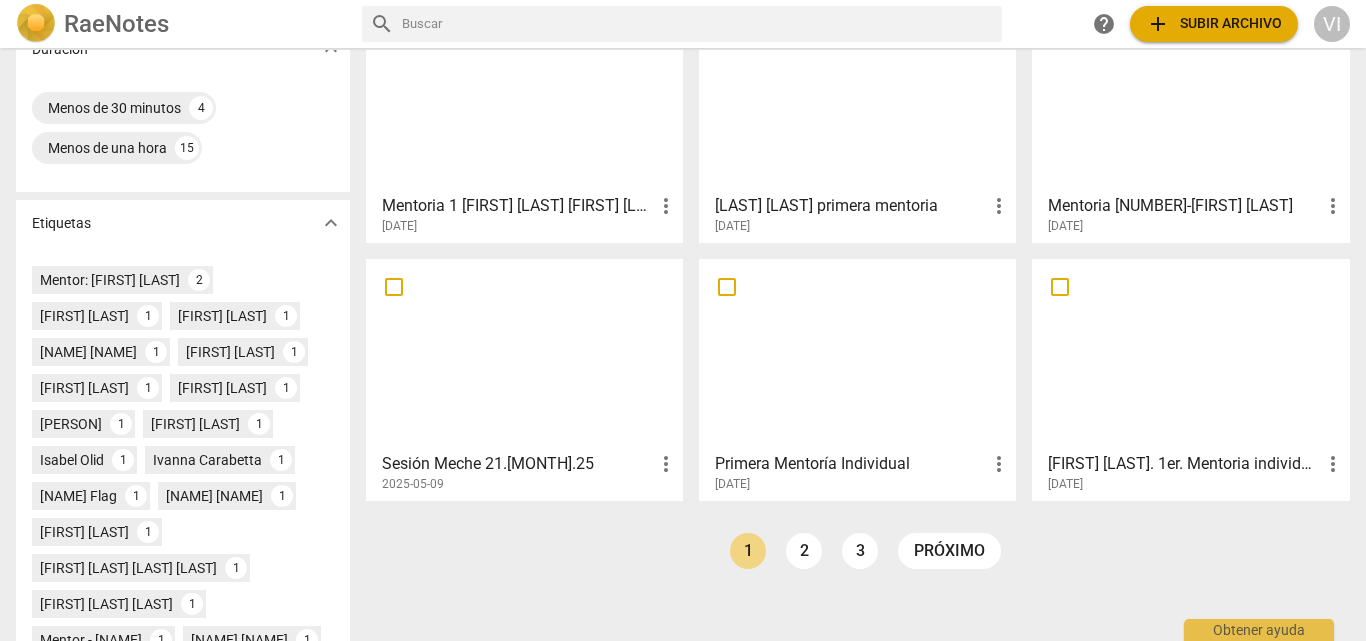 scroll, scrollTop: 500, scrollLeft: 0, axis: vertical 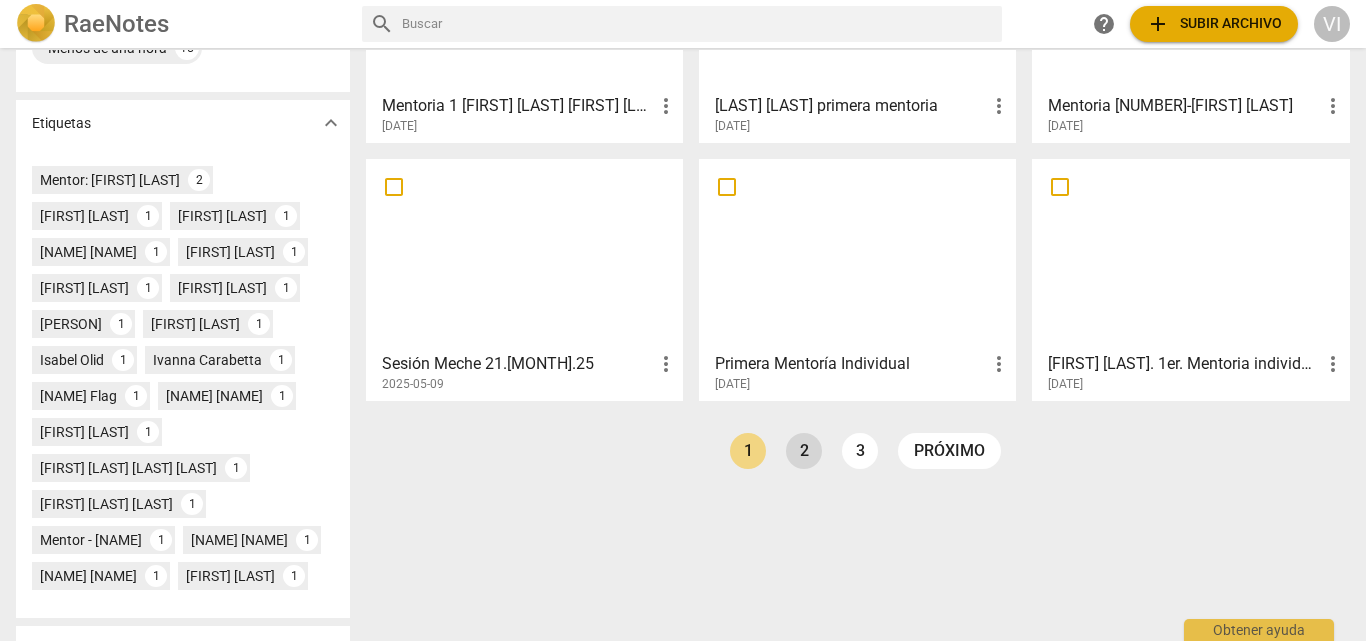 click on "2" at bounding box center [804, 451] 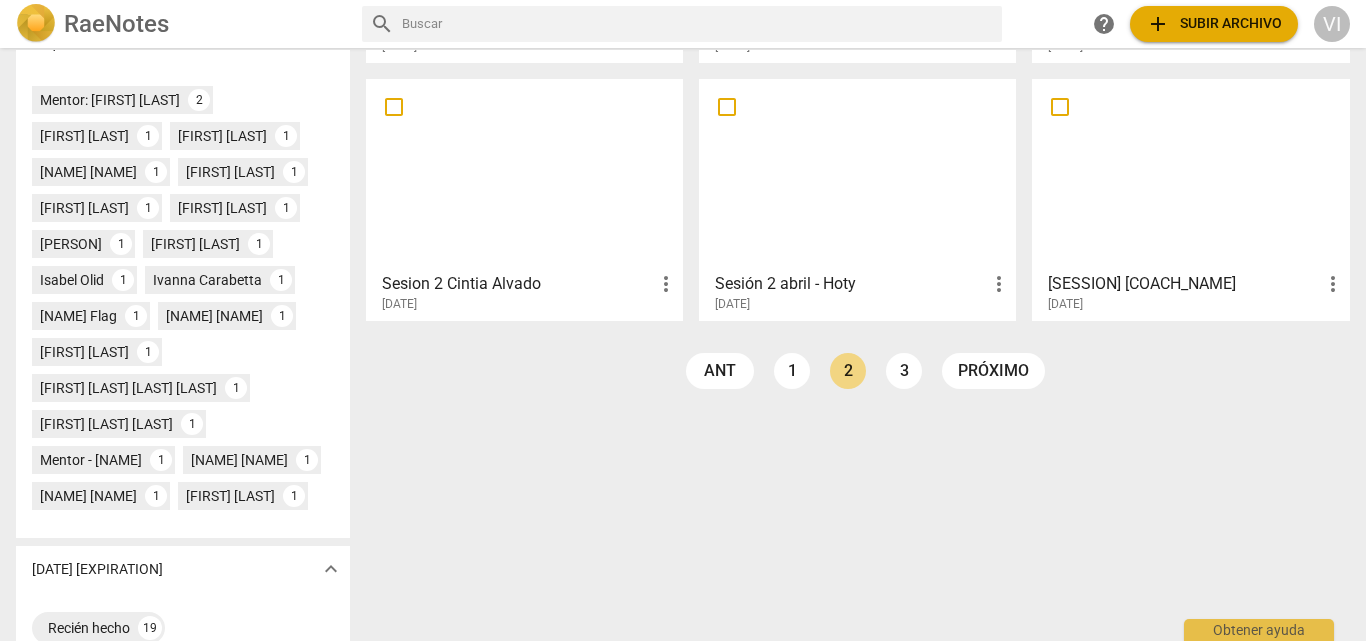 scroll, scrollTop: 600, scrollLeft: 0, axis: vertical 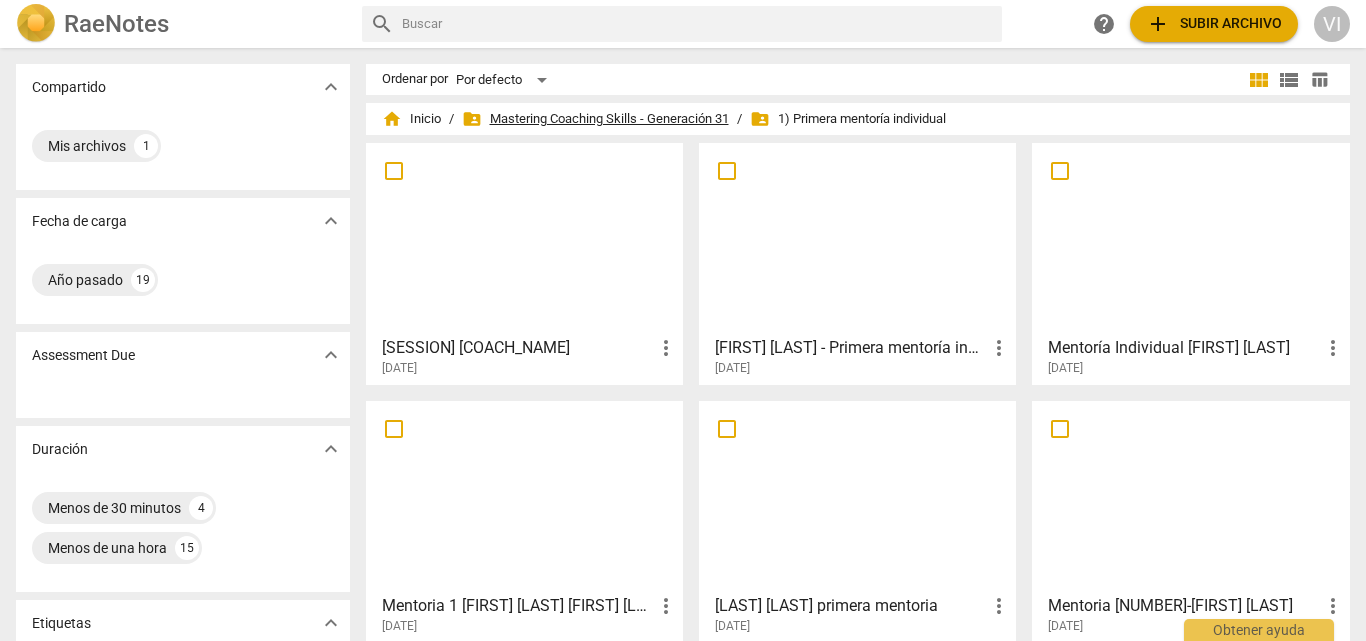 click on "folder_shared Mastering Coaching Skills - Generación 31" at bounding box center (595, 119) 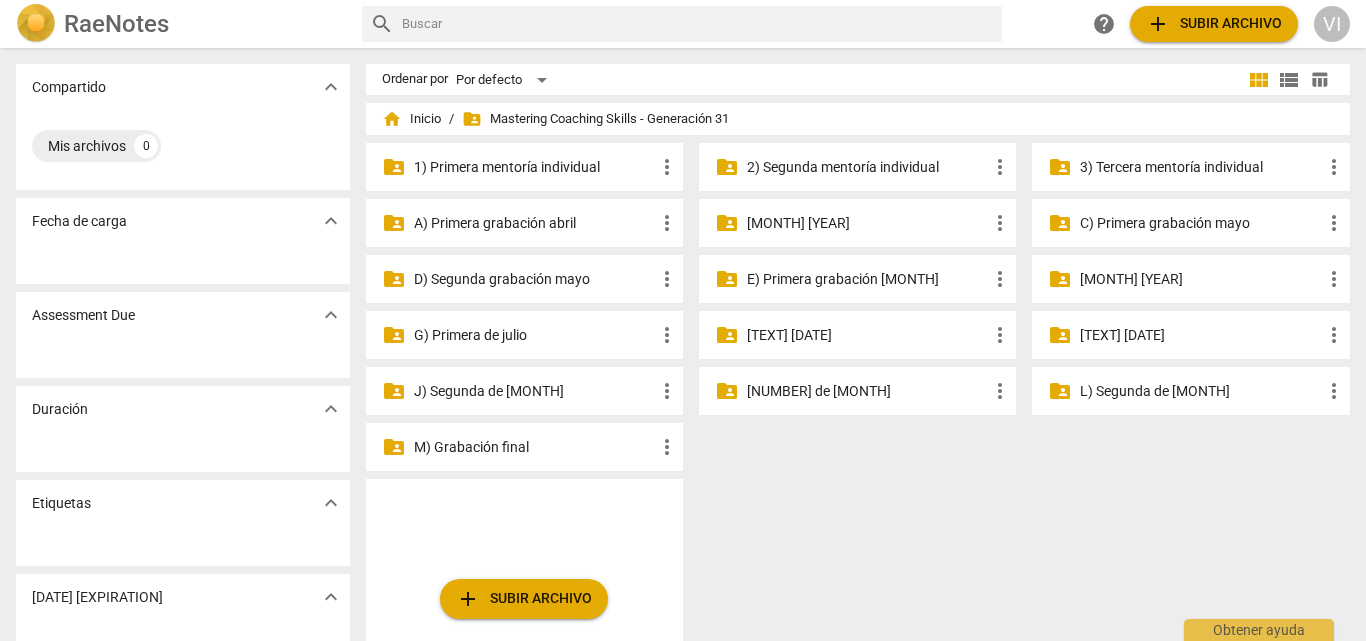 click on "[TEXT] [DATE]" at bounding box center (534, 167) 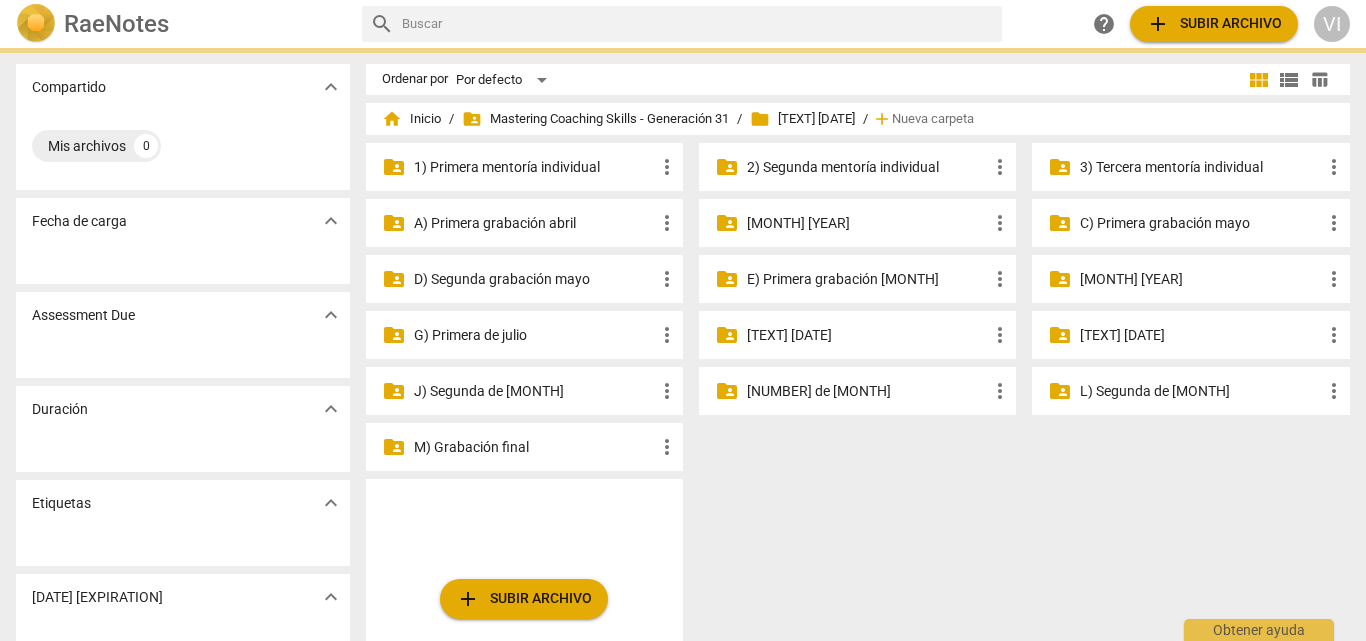 click on "[TEXT] [DATE]" at bounding box center [534, 167] 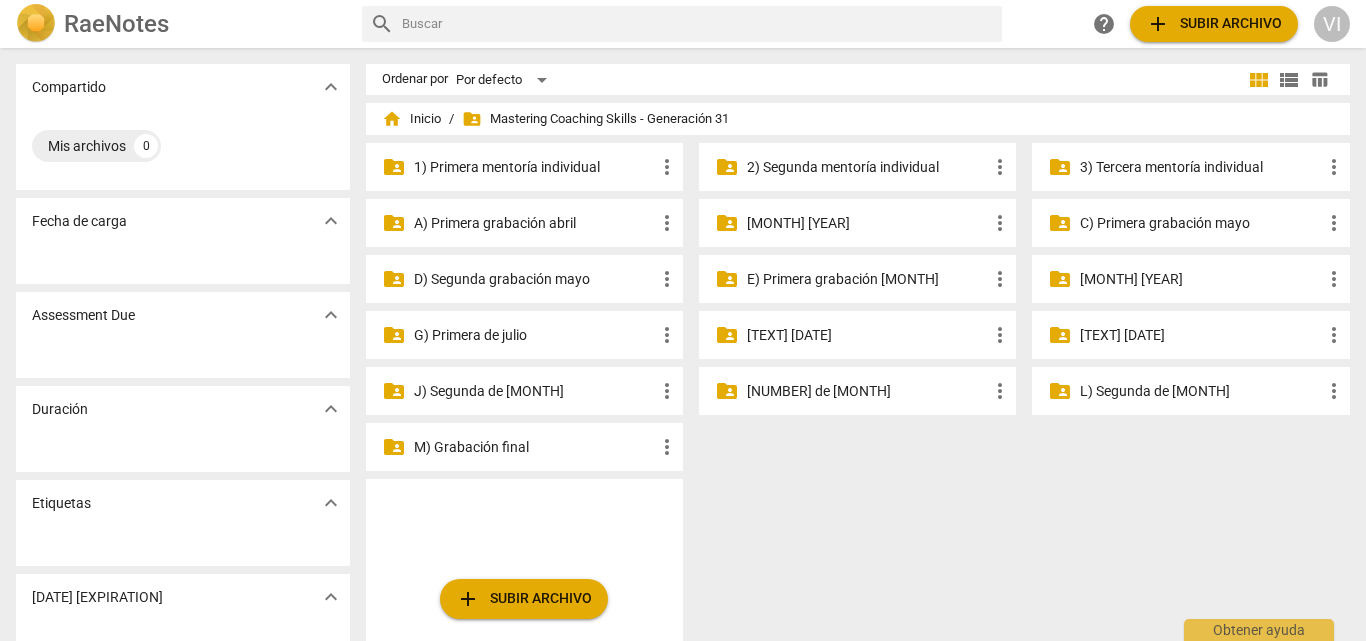click on "3) Tercera mentoría individual" at bounding box center (534, 167) 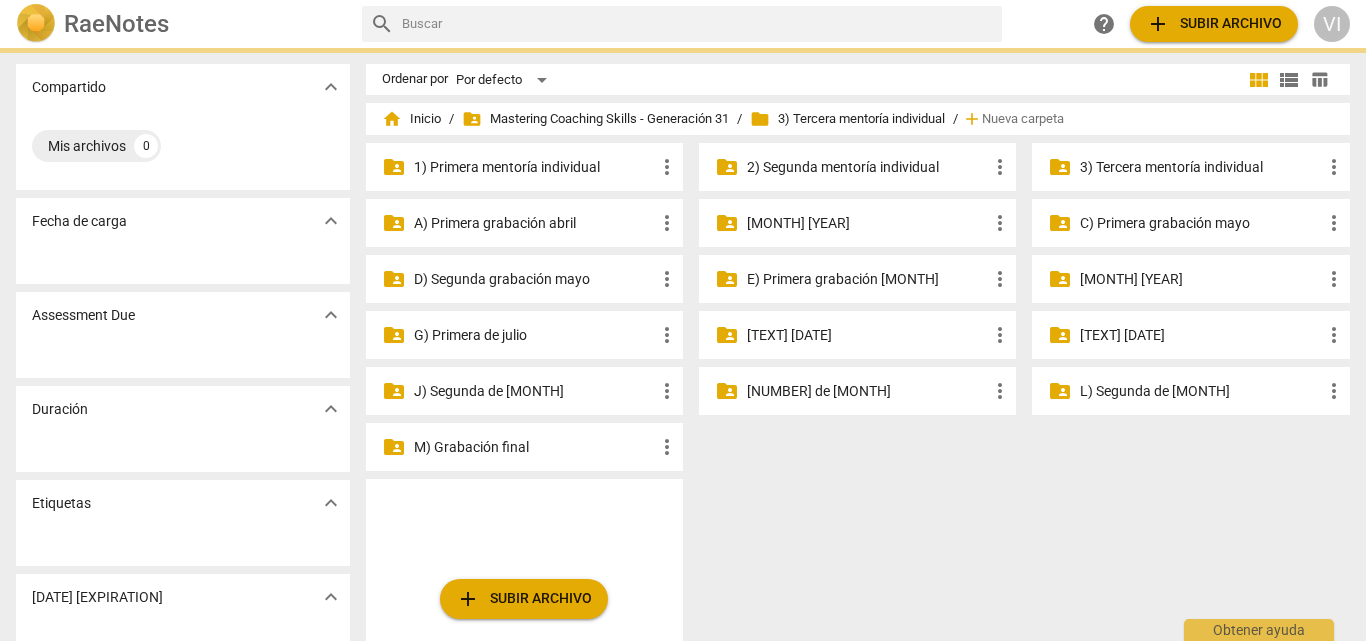click on "3) Tercera mentoría individual" at bounding box center (534, 167) 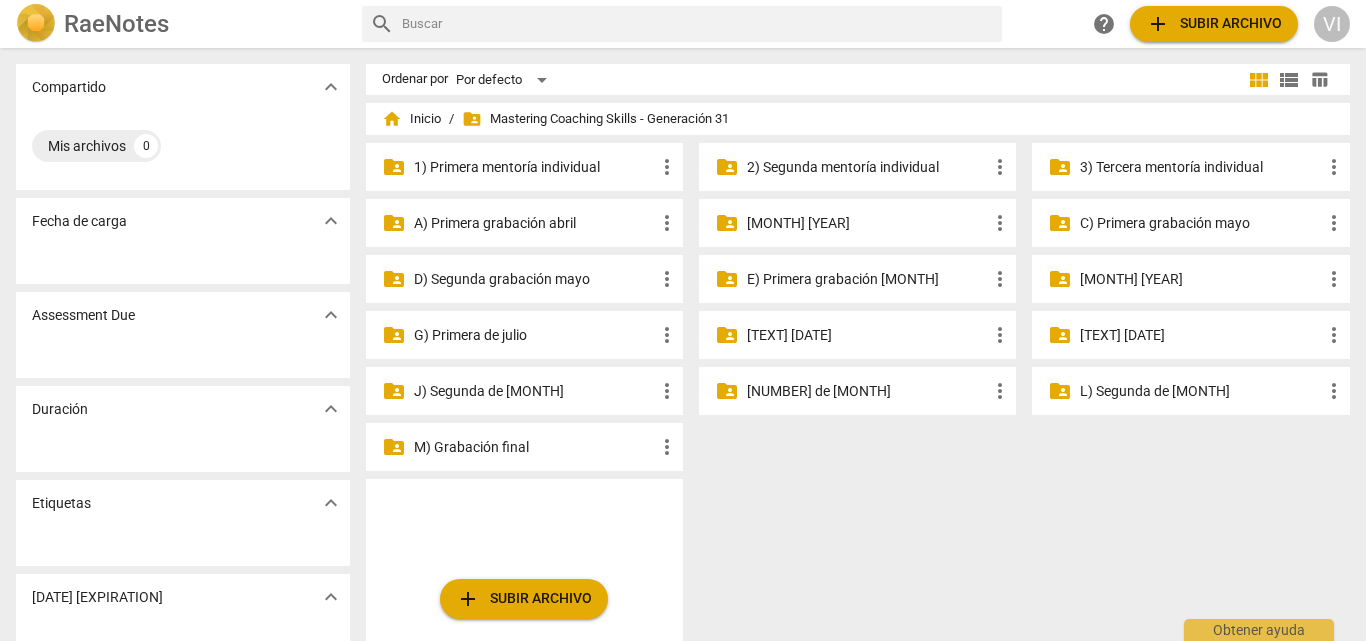 click on "folder_shared 2) Segunda mentoría individual more_vert" at bounding box center [857, 167] 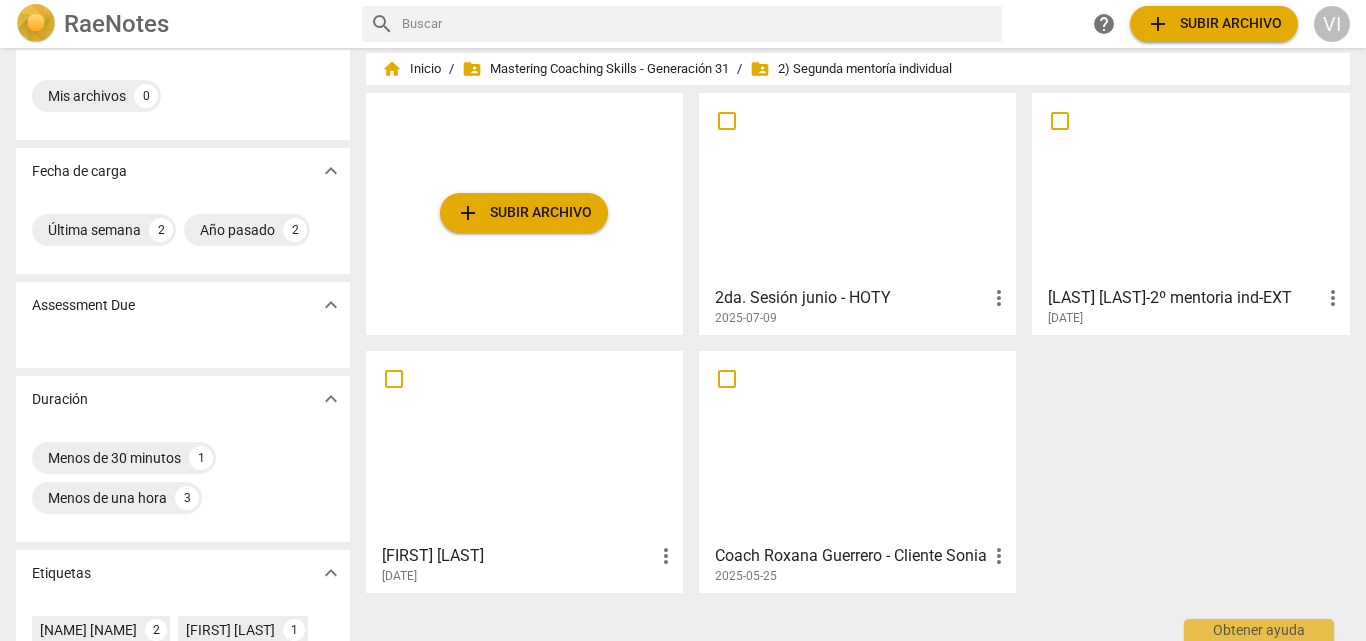 scroll, scrollTop: 0, scrollLeft: 0, axis: both 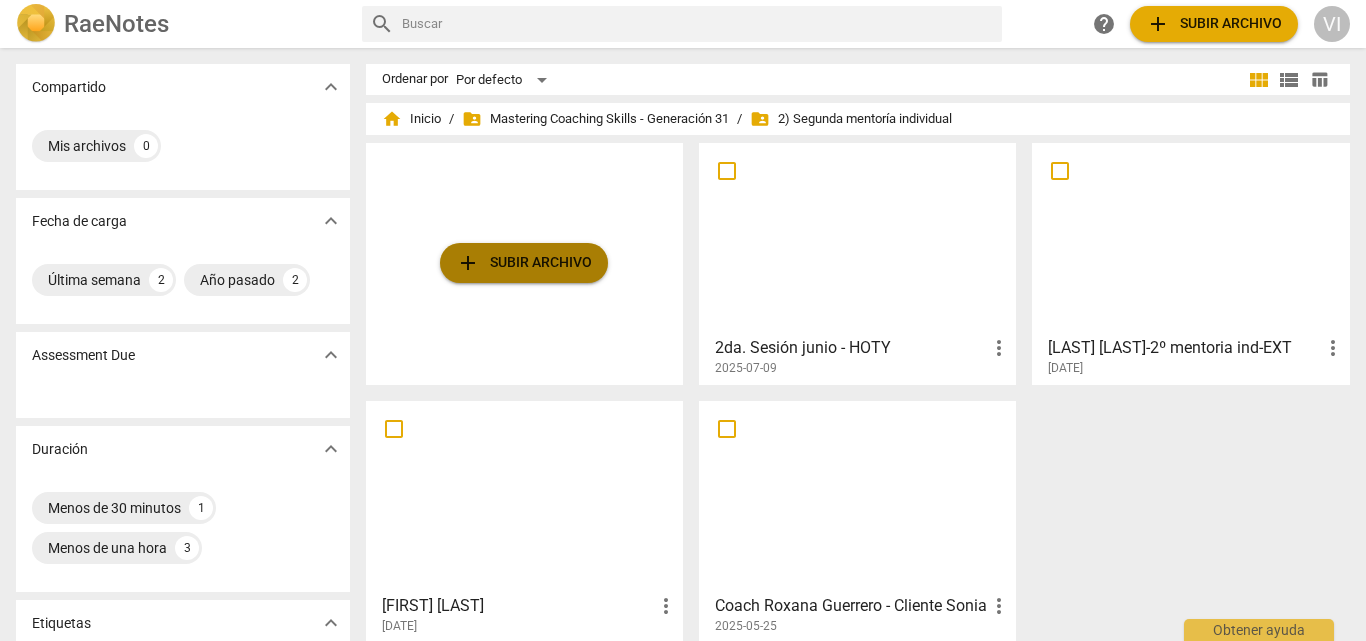 click on "add   Subir archivo" at bounding box center [524, 263] 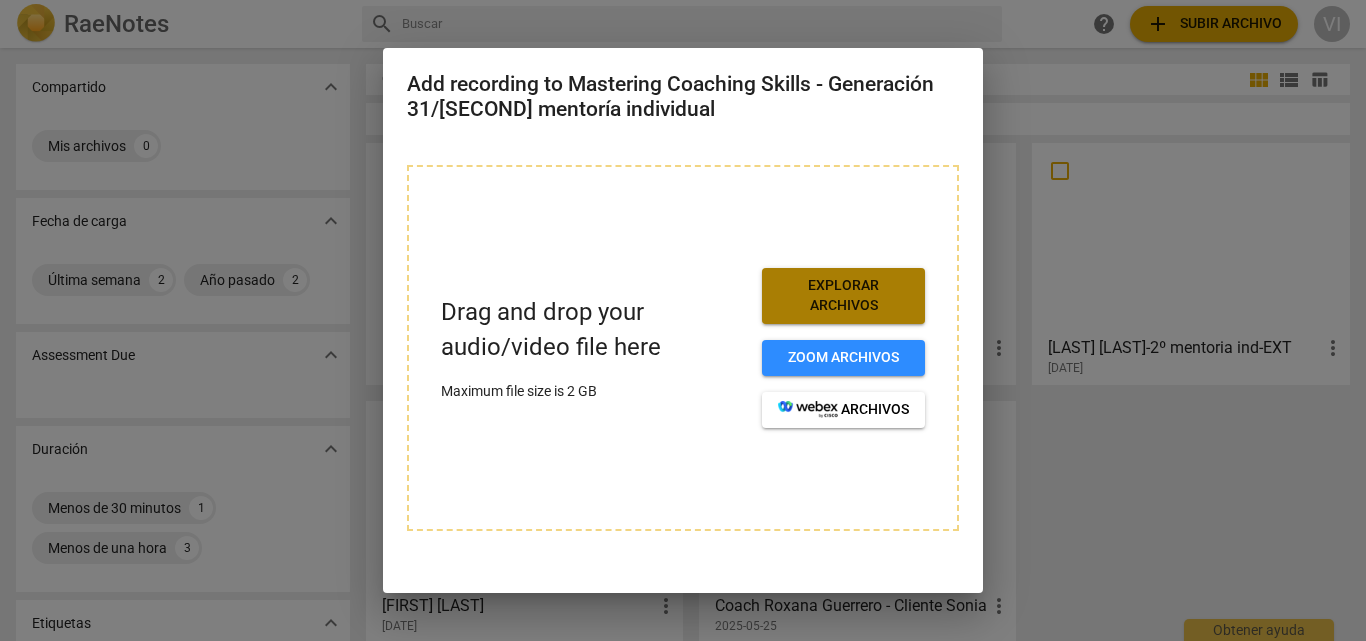 click on "Explorar archivos" at bounding box center (843, 295) 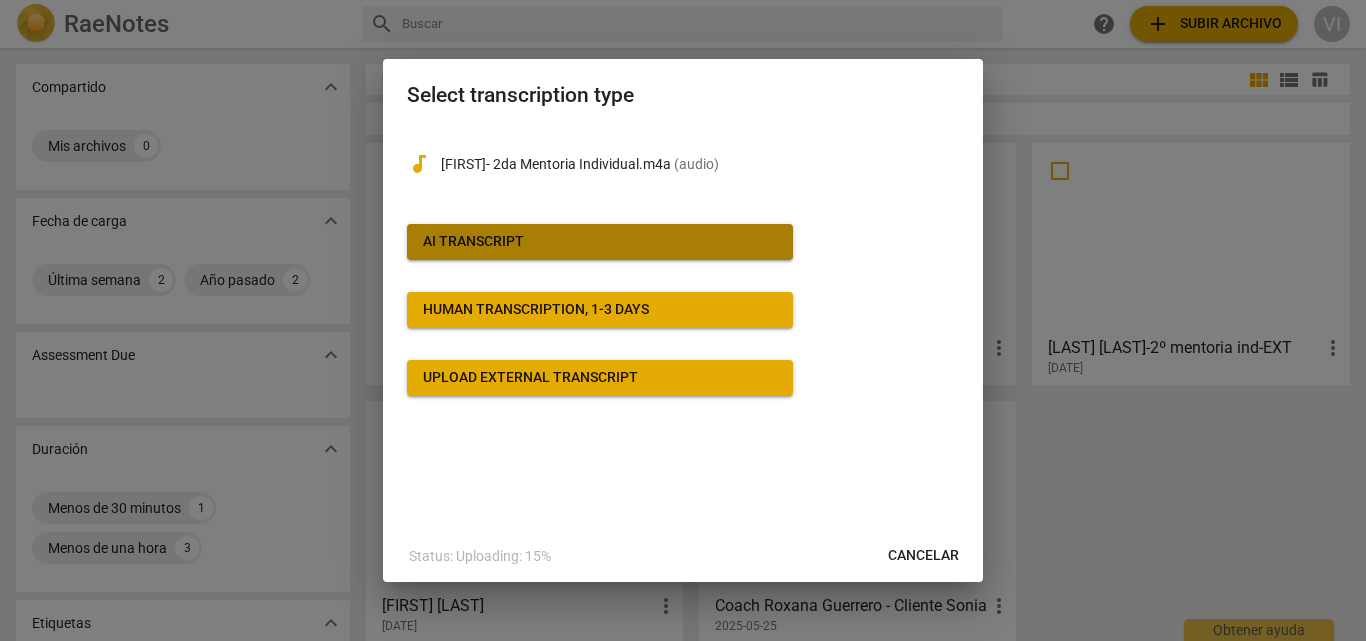 click on "AI Transcript" at bounding box center (600, 242) 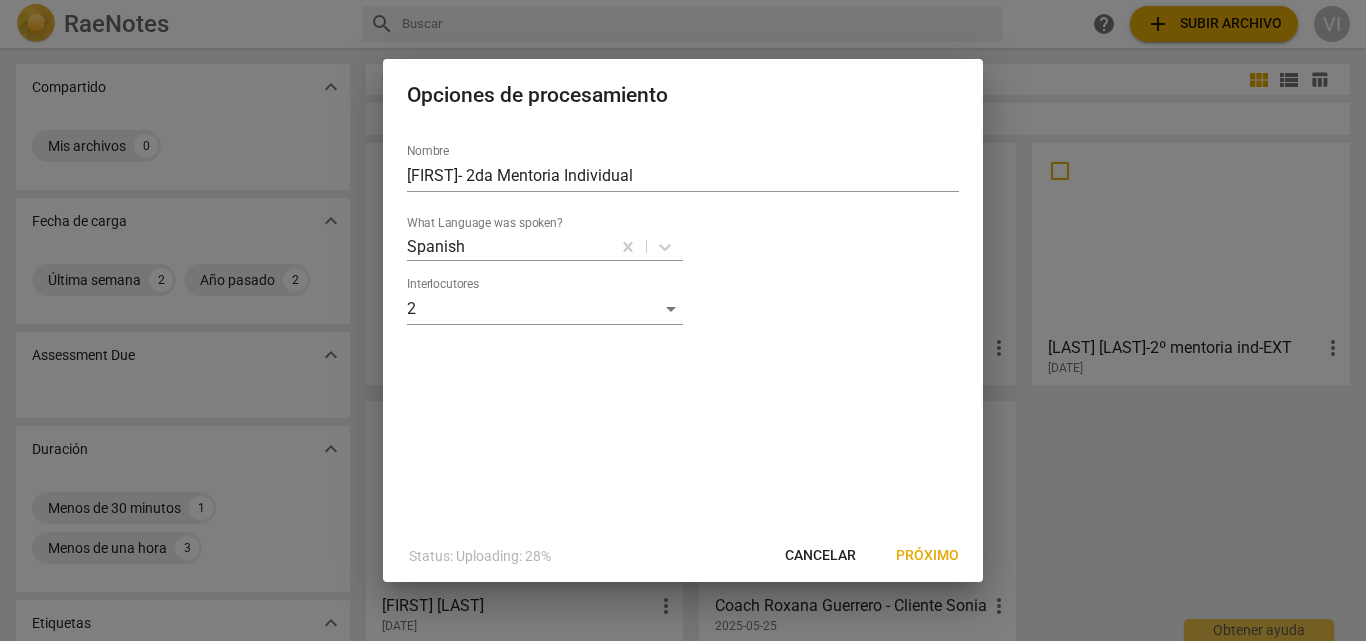 click on "Próximo" at bounding box center [927, 556] 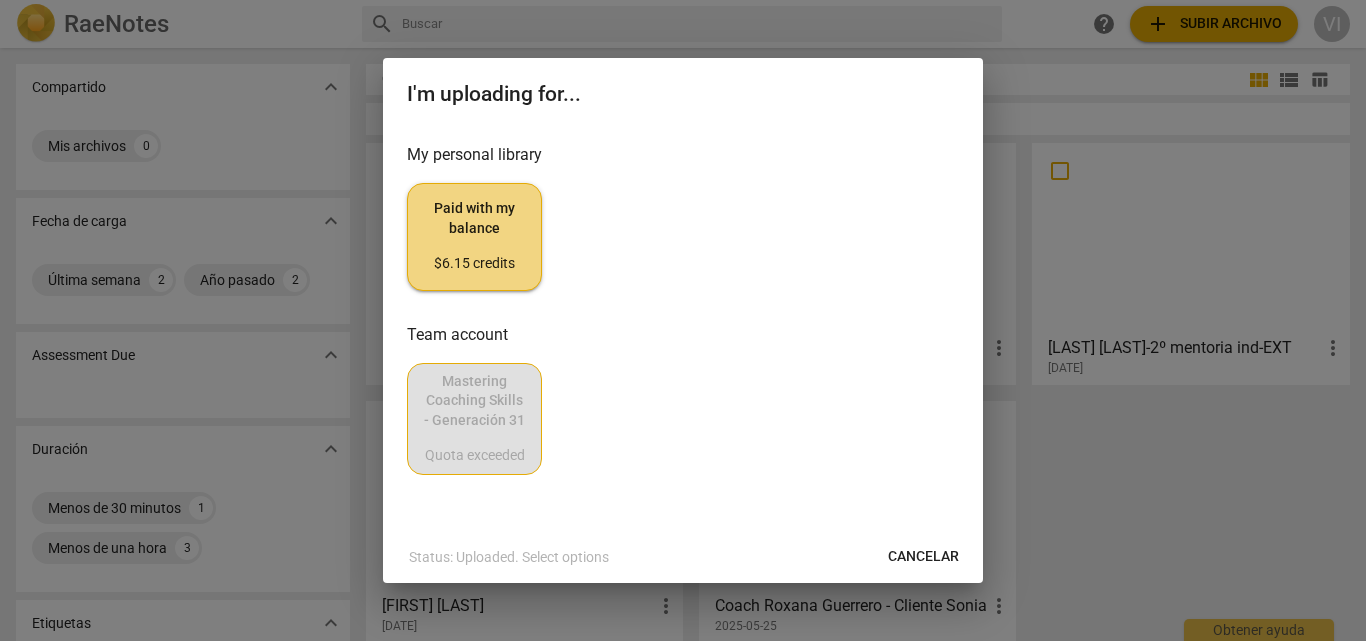 click on "$6.15 credits" at bounding box center (474, 264) 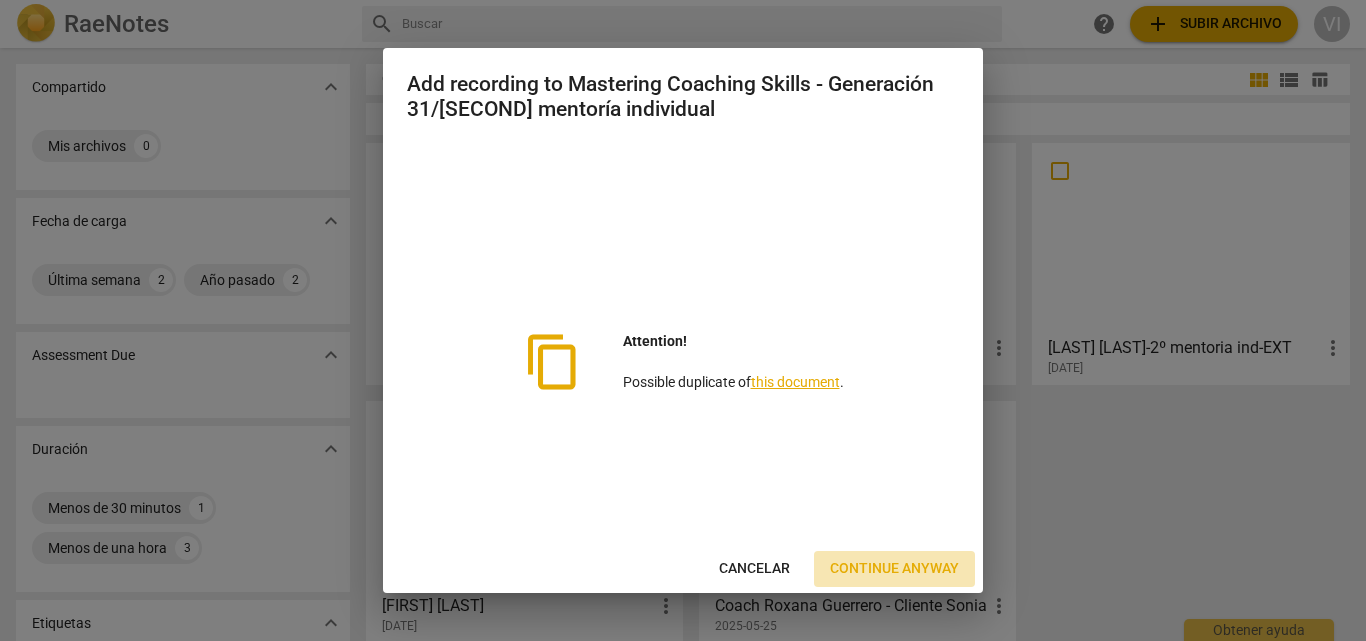 click on "Continue anyway" at bounding box center (894, 569) 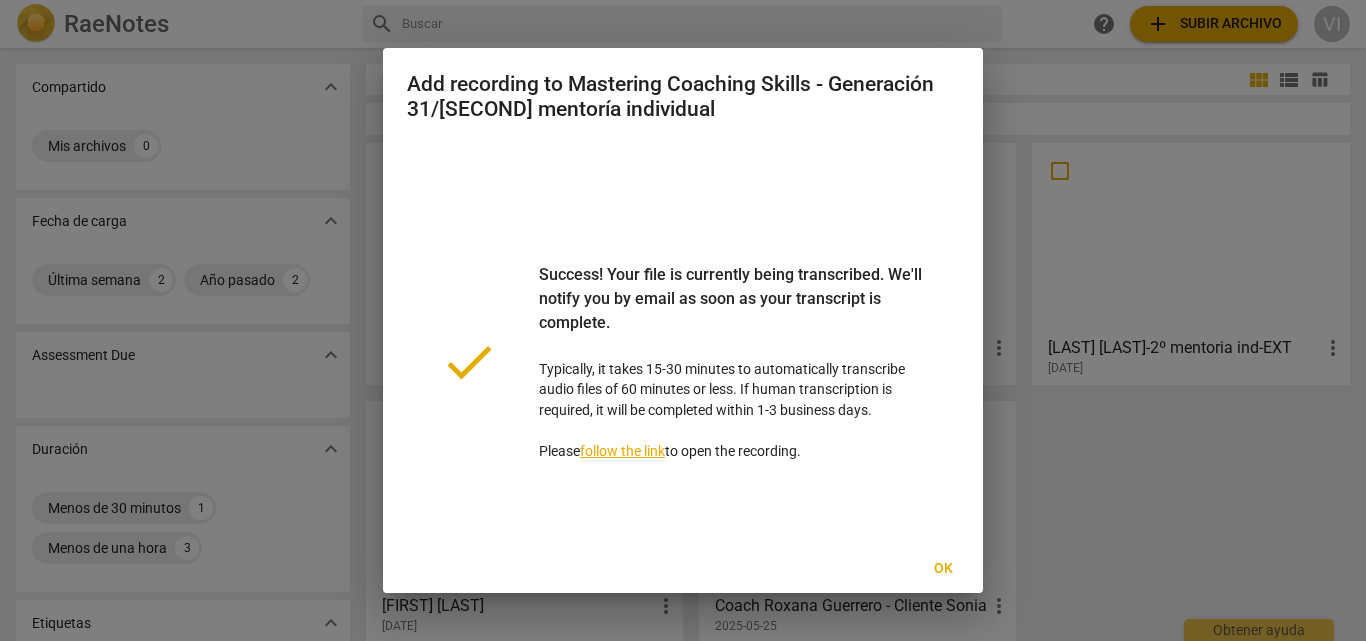 click on "Ok" at bounding box center [943, 569] 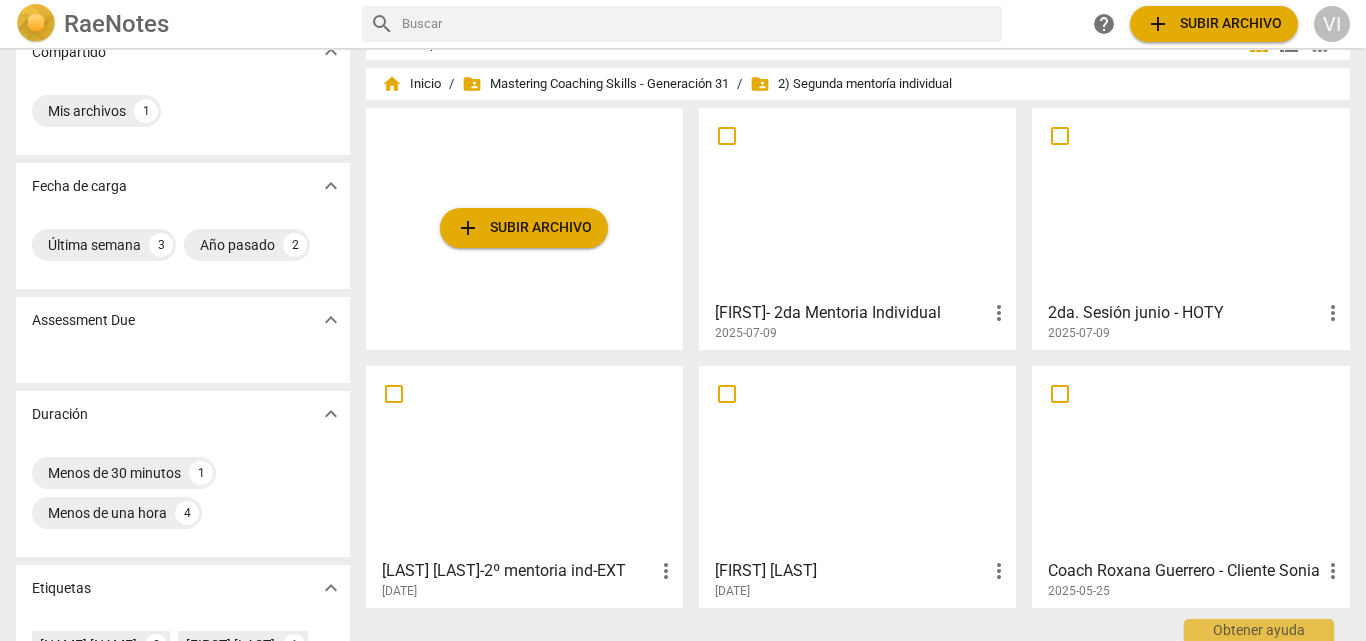 scroll, scrollTop: 0, scrollLeft: 0, axis: both 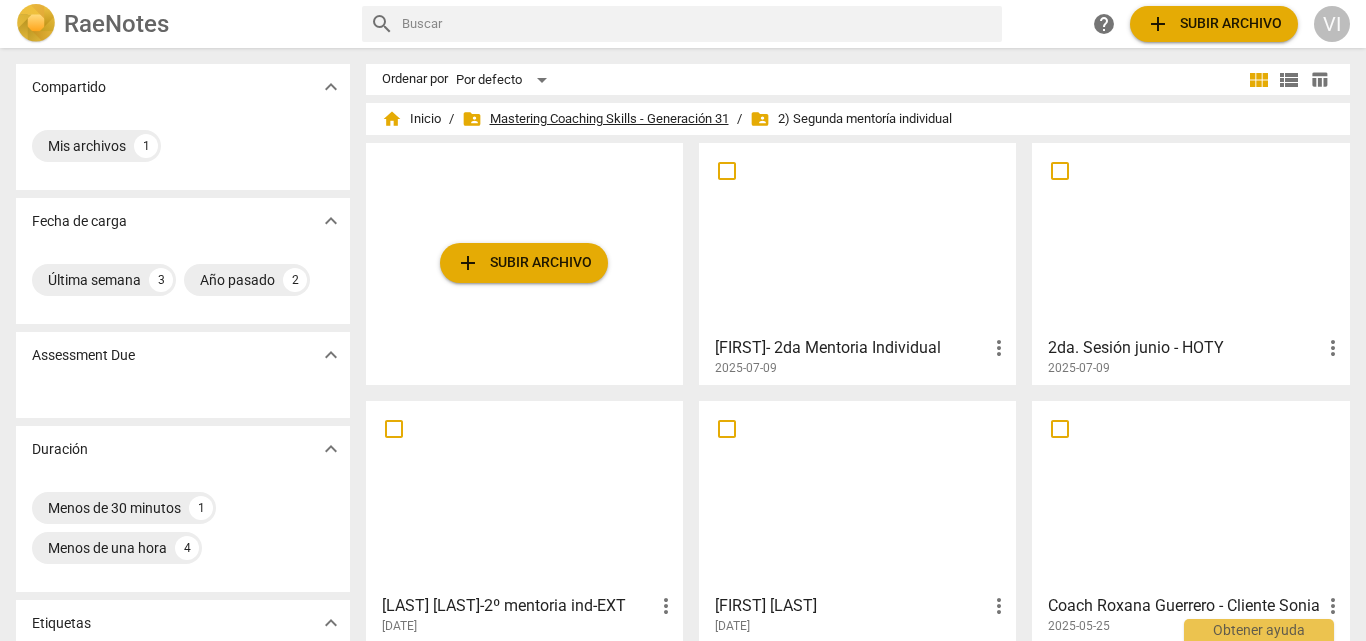 click on "folder_shared Mastering Coaching Skills - Generación 31" at bounding box center [595, 119] 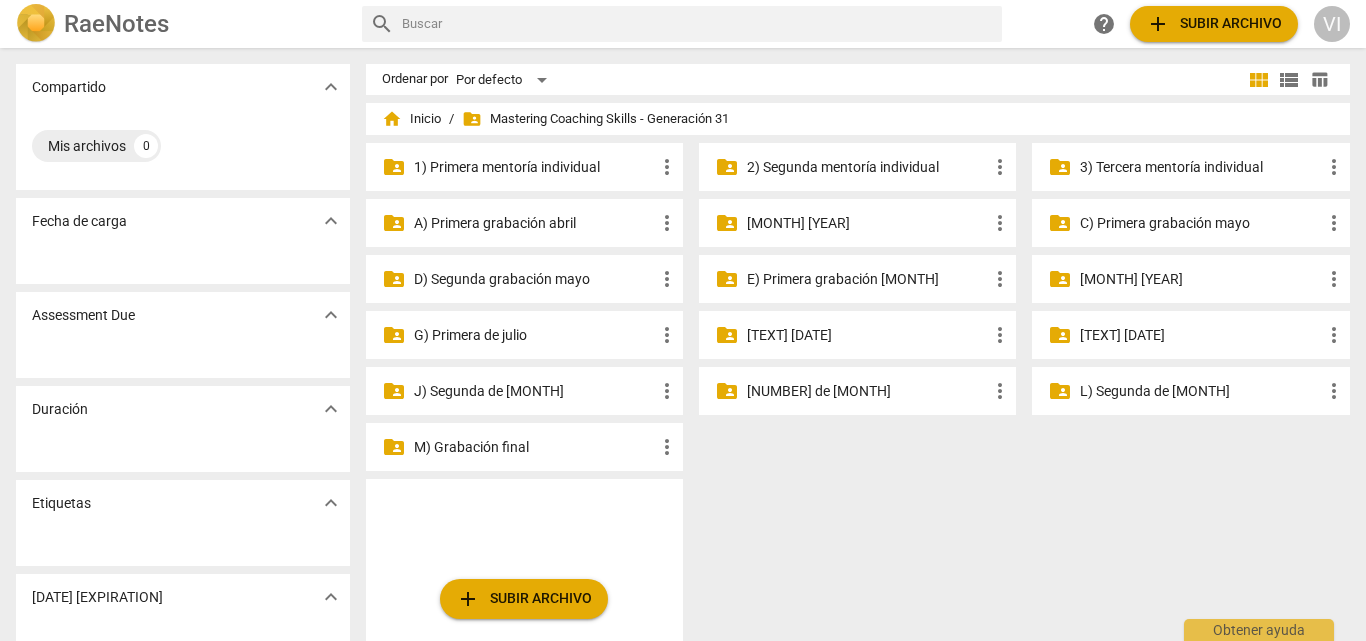 click on "[MONTH] [YEAR]" at bounding box center [534, 167] 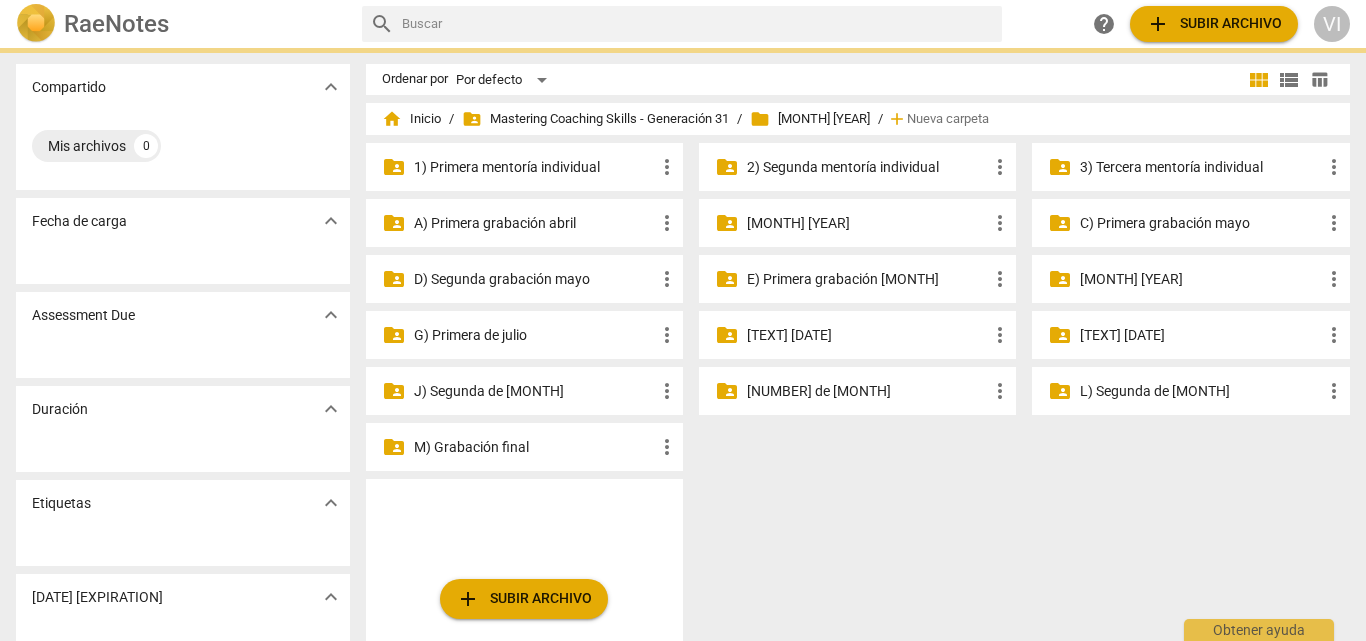 click on "[MONTH] [YEAR]" at bounding box center [534, 167] 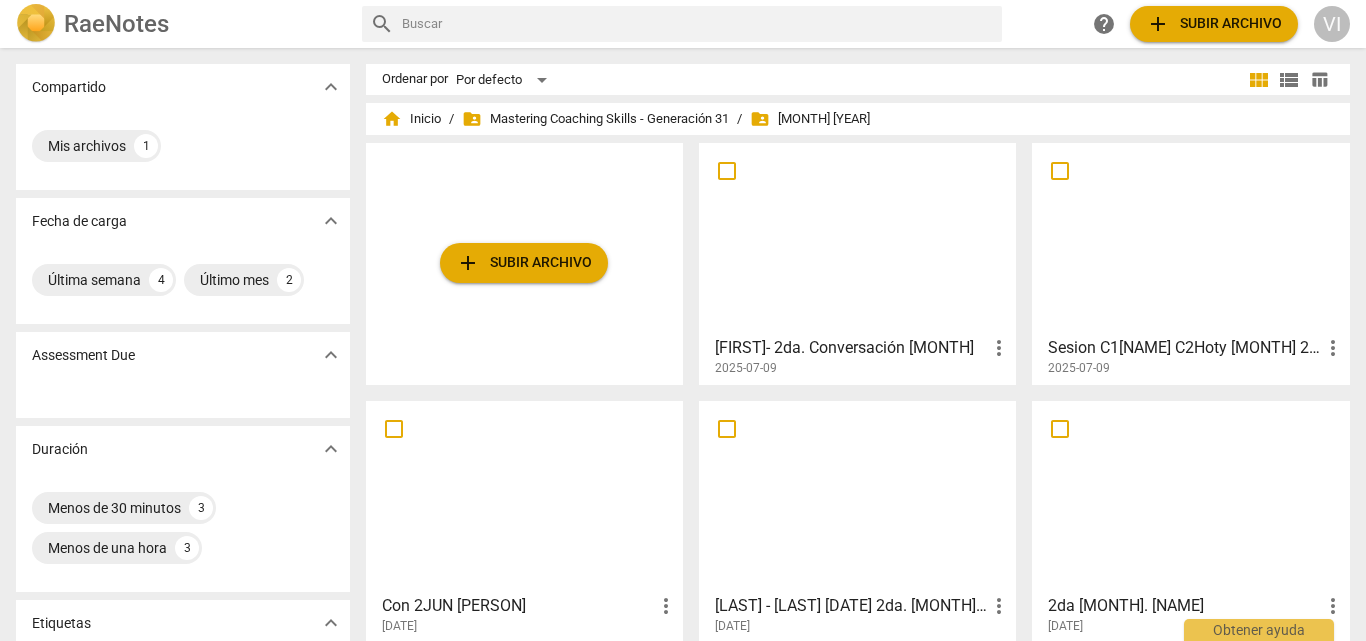 click at bounding box center (857, 238) 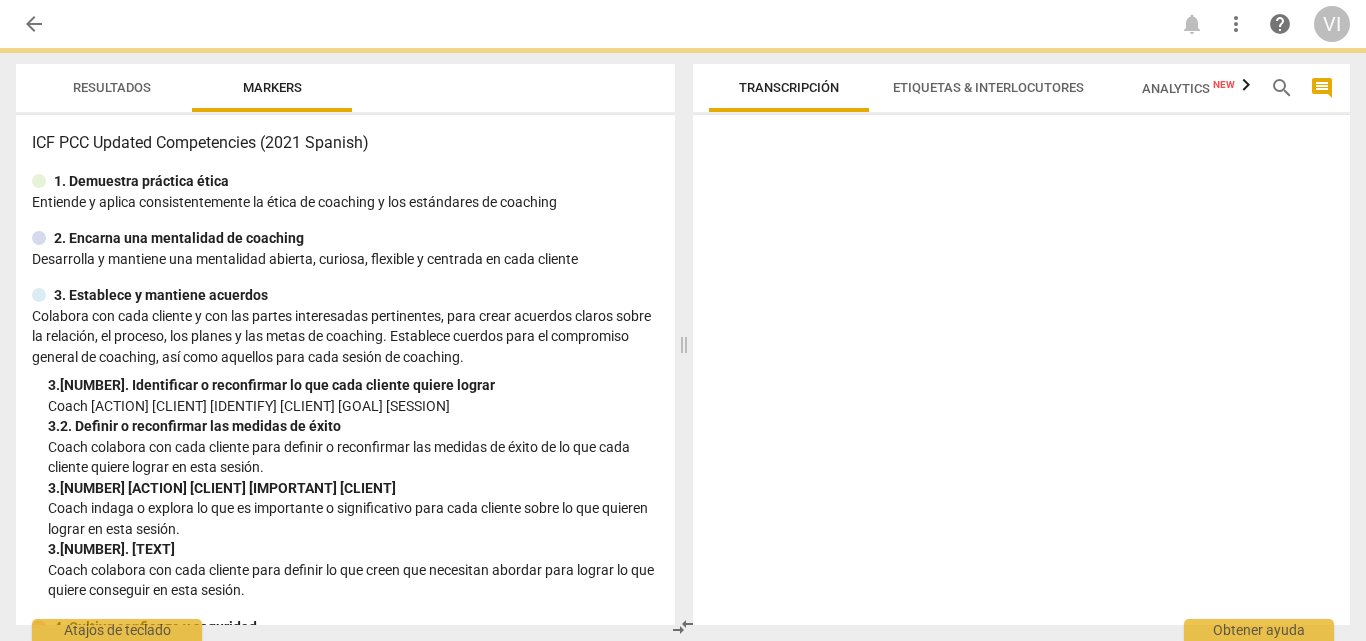 click at bounding box center [1021, 374] 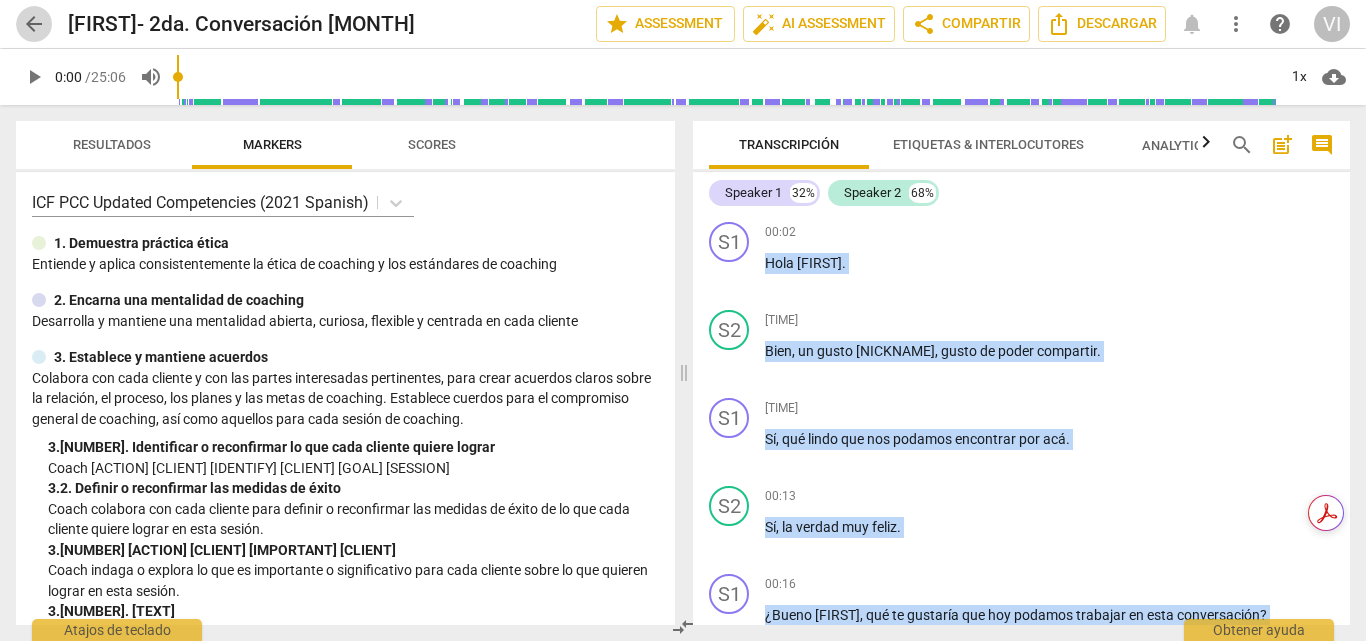 click on "arrow_back" at bounding box center [34, 24] 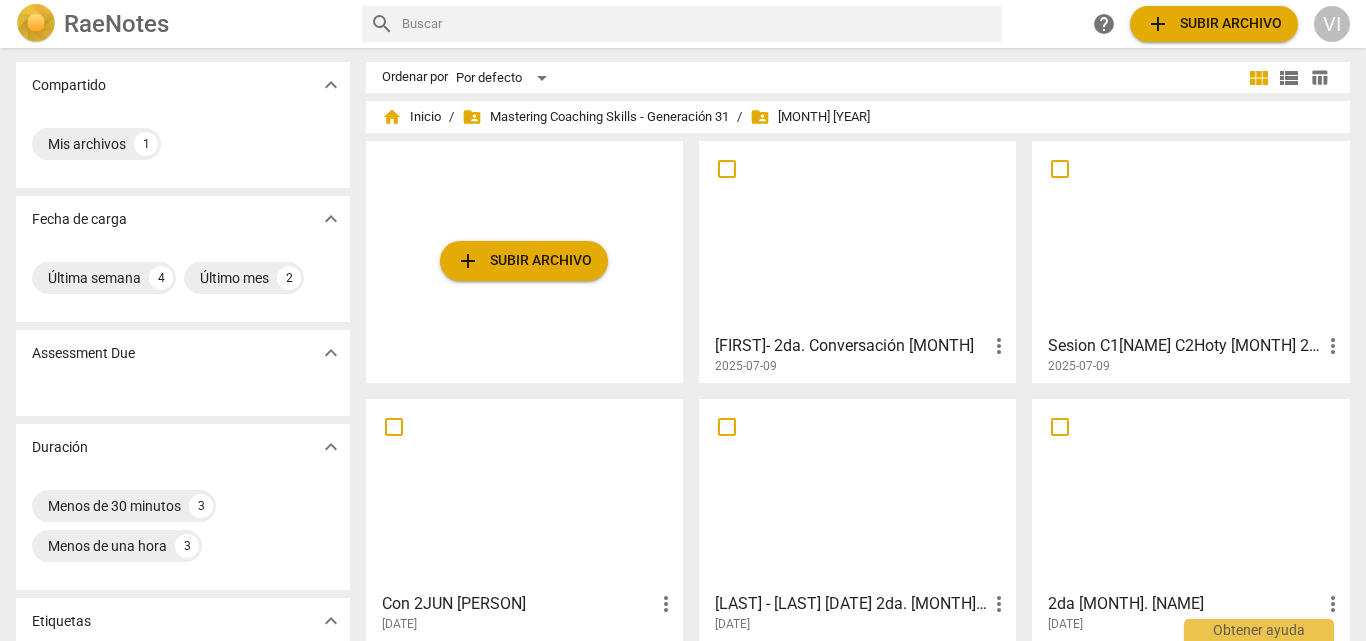 scroll, scrollTop: 0, scrollLeft: 0, axis: both 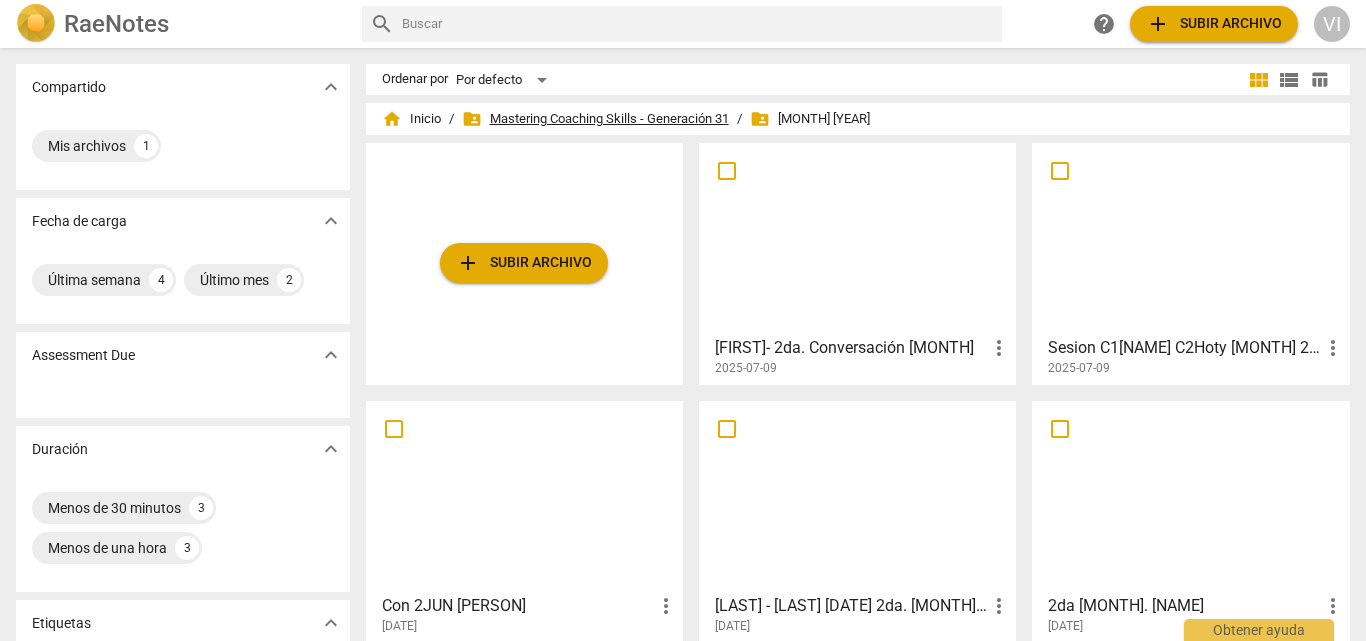click on "folder_shared Mastering Coaching Skills - Generación 31" at bounding box center (595, 119) 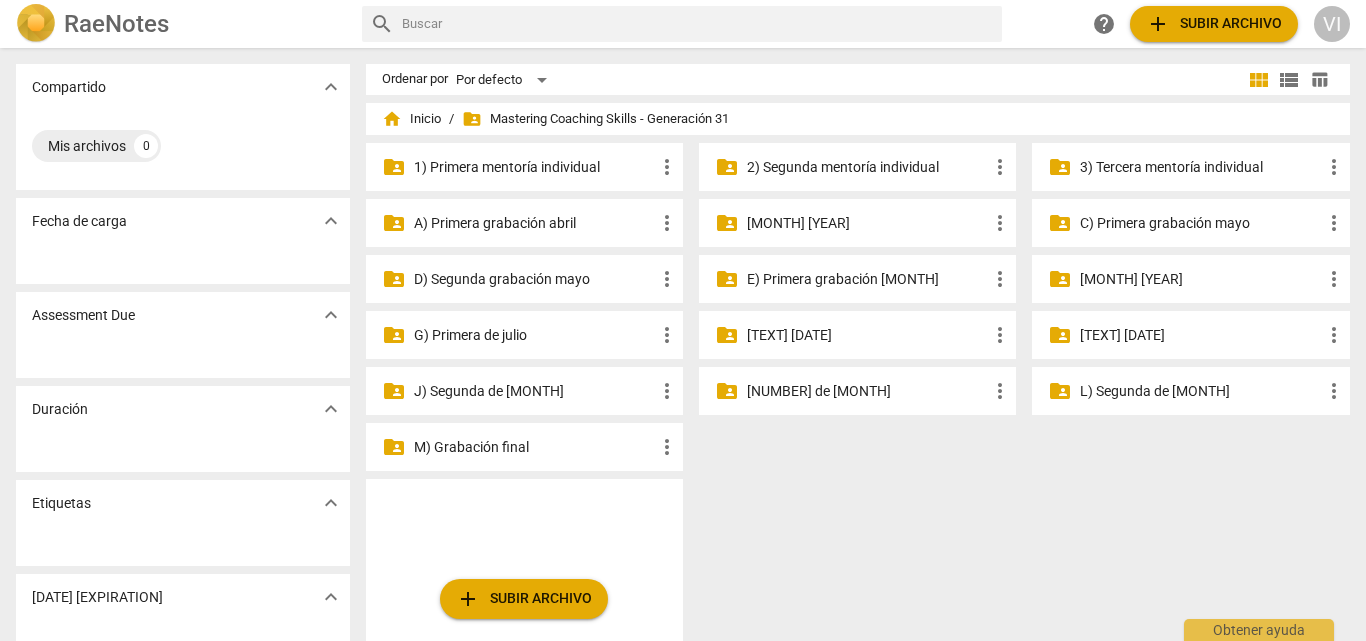 click on "[MONTH] [YEAR]" at bounding box center [534, 167] 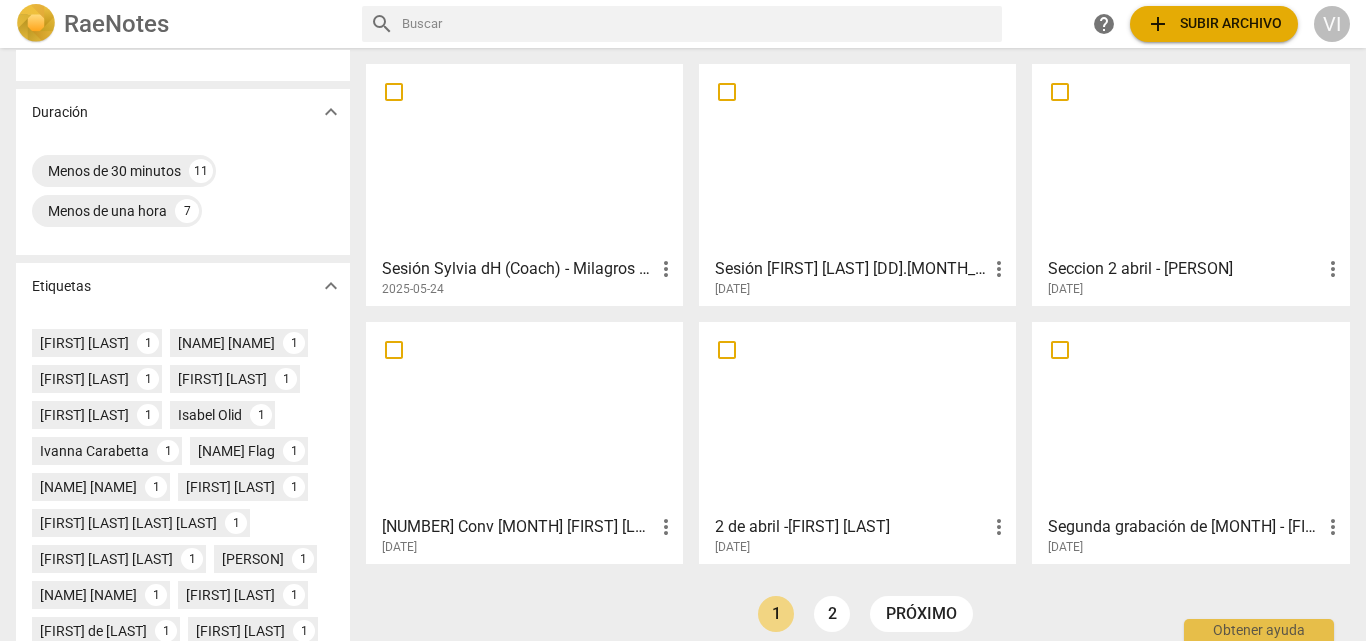 scroll, scrollTop: 400, scrollLeft: 0, axis: vertical 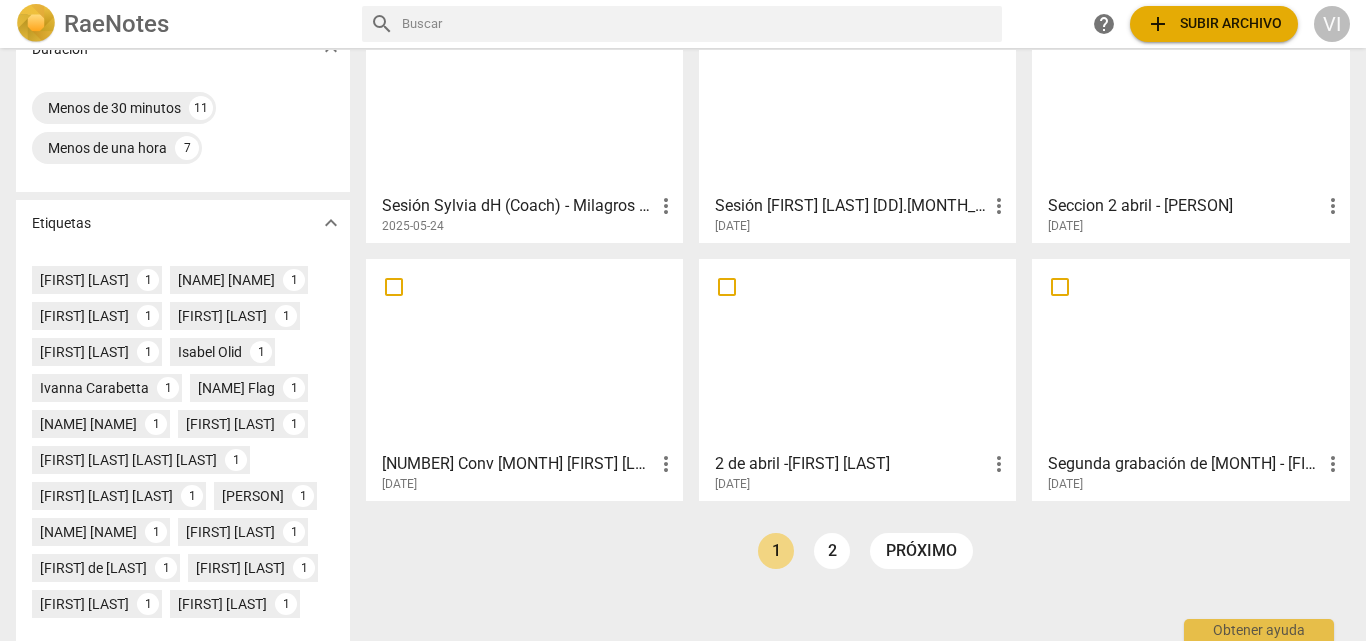 click on "2" at bounding box center (832, 551) 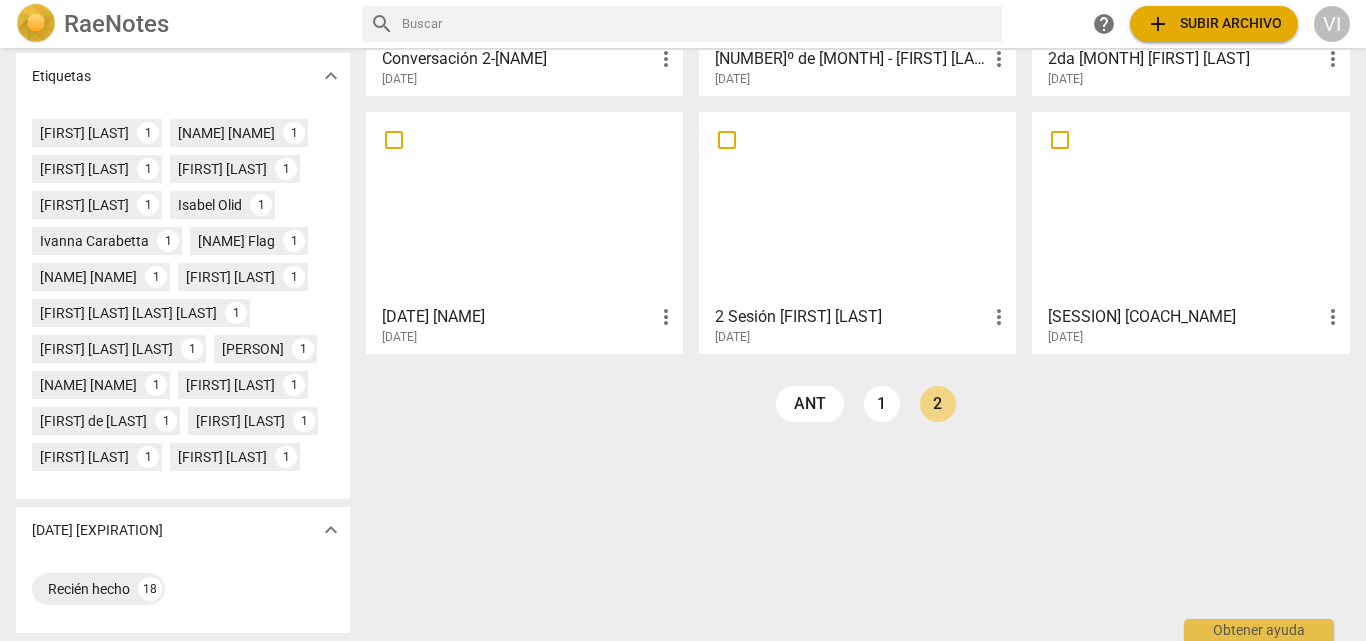scroll, scrollTop: 600, scrollLeft: 0, axis: vertical 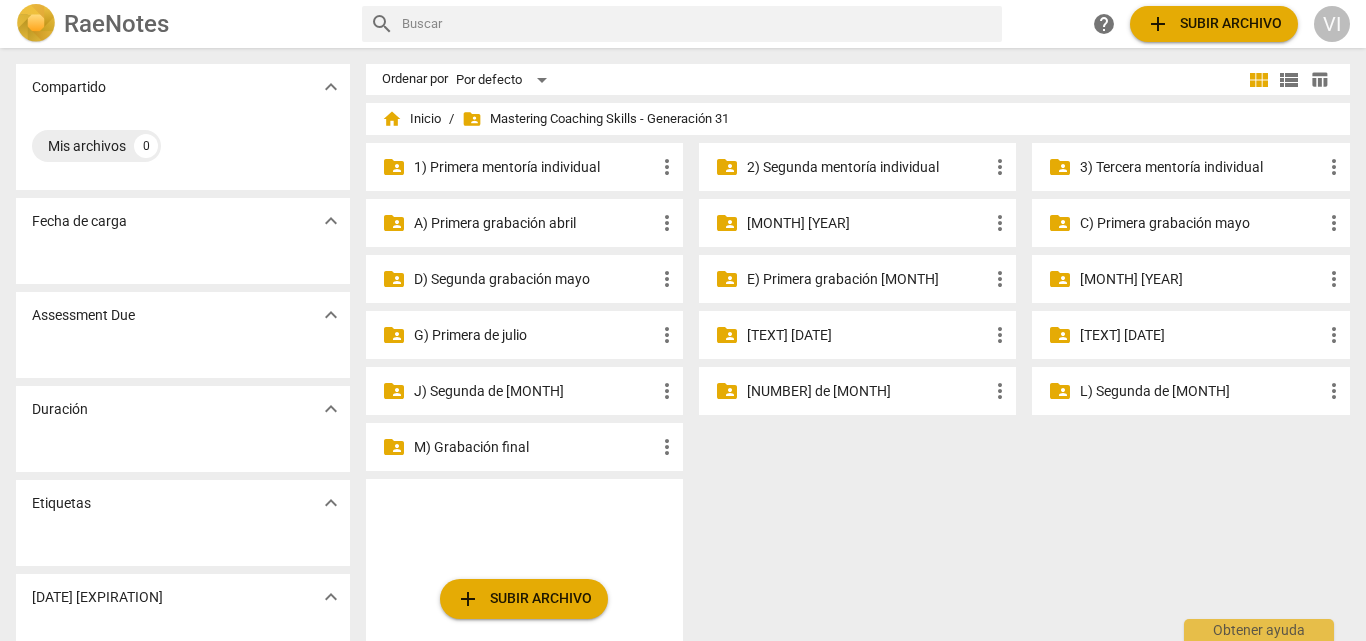 click on "[TEXT] [DATE]" at bounding box center (534, 167) 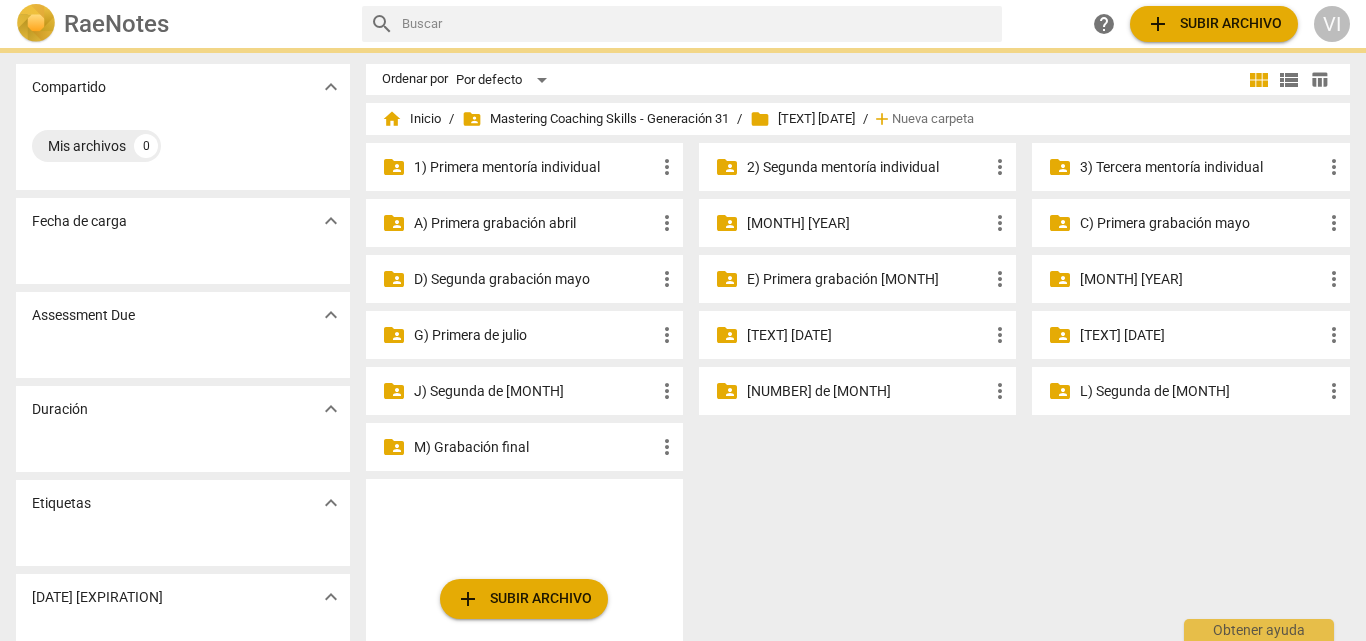 click on "[TEXT] [DATE]" at bounding box center (534, 167) 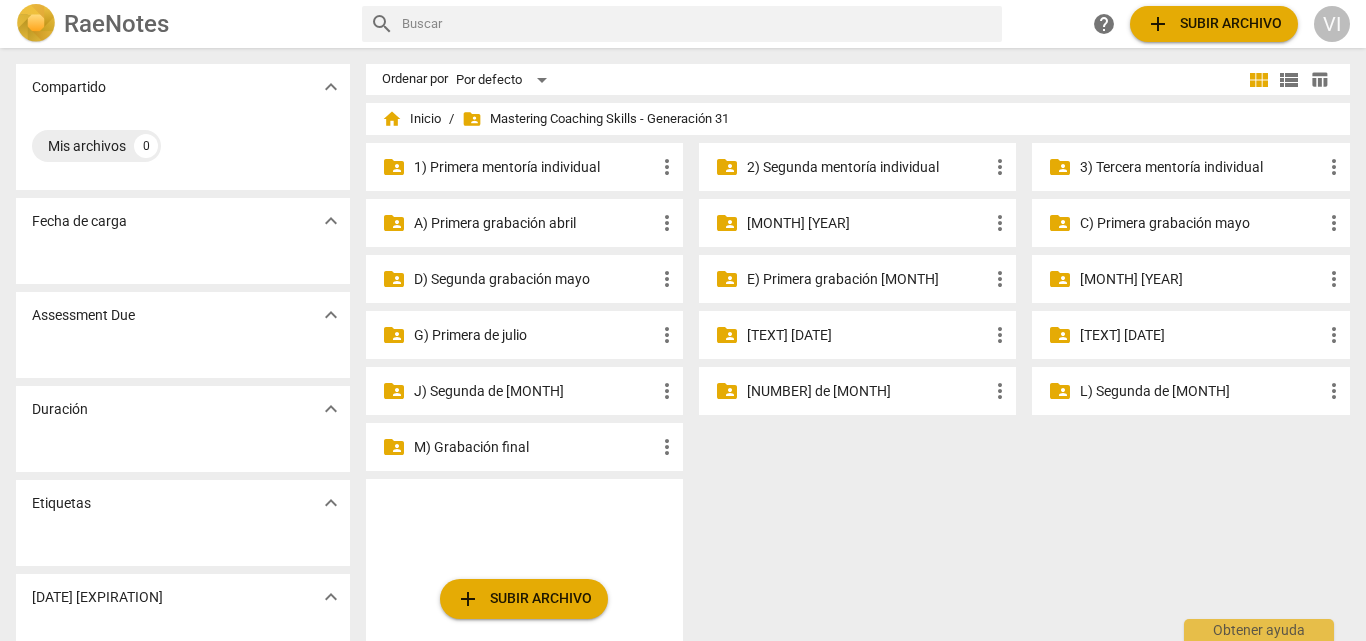 click on "G) Primera de julio" at bounding box center [534, 167] 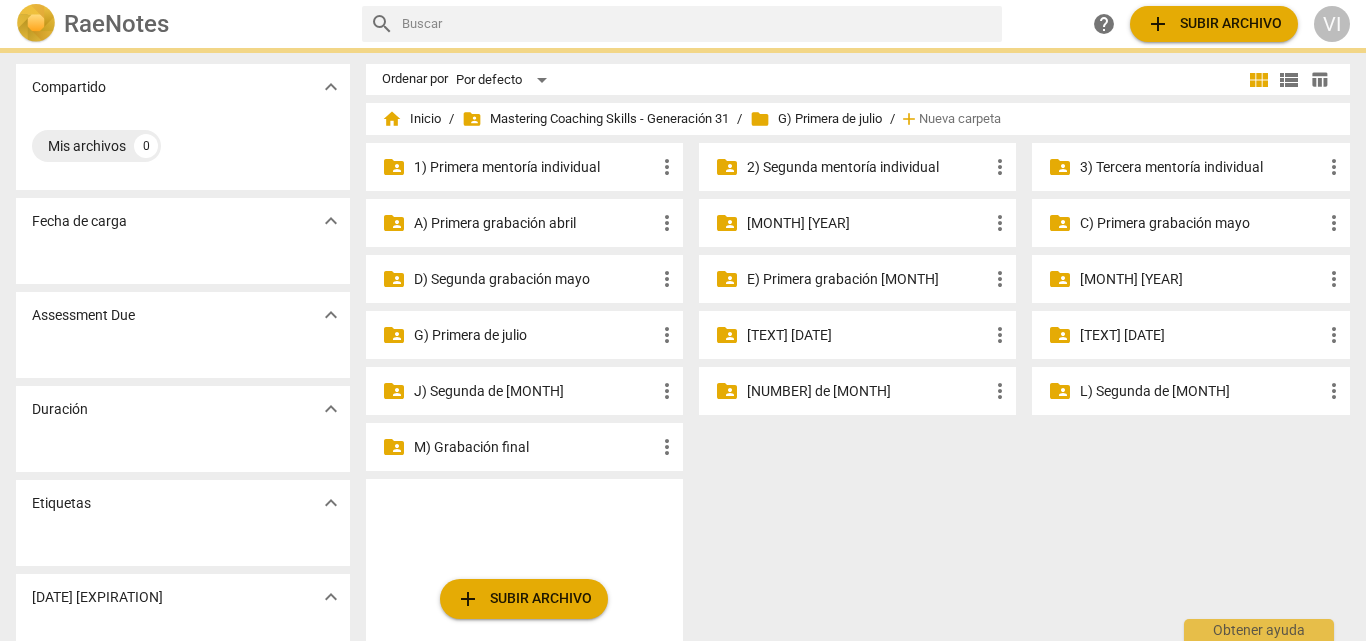 click on "G) Primera de julio" at bounding box center [534, 167] 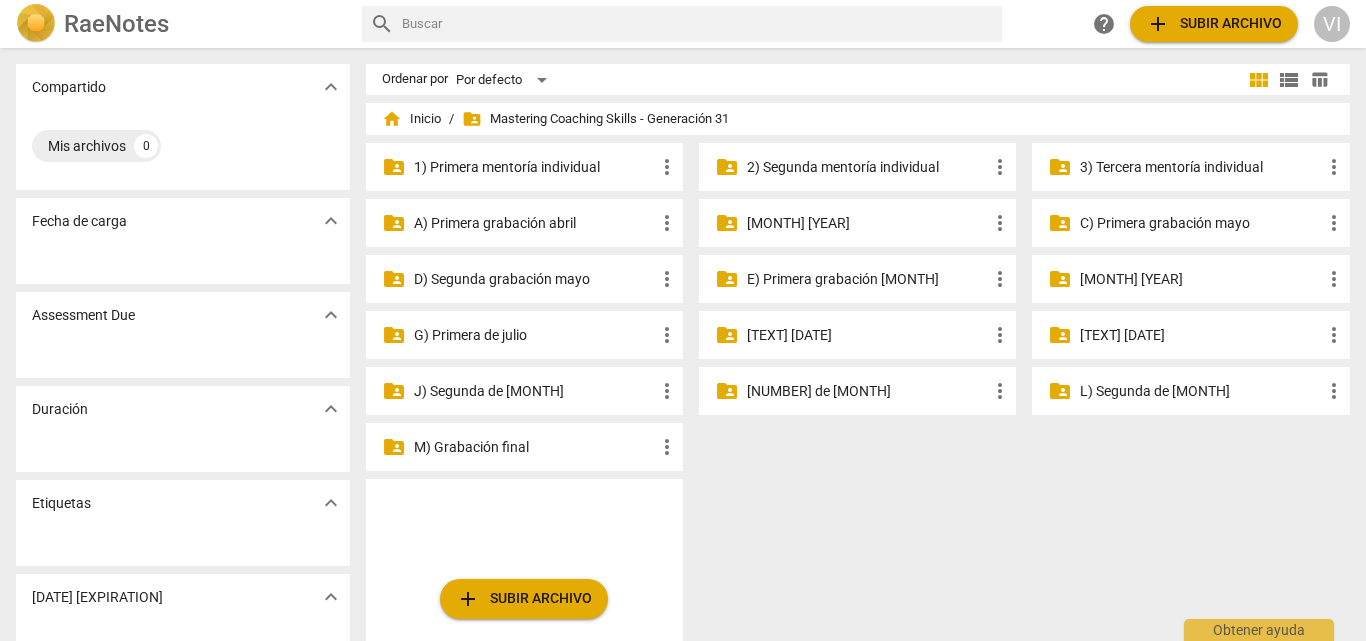 click on "2) Segunda mentoría individual" at bounding box center [534, 167] 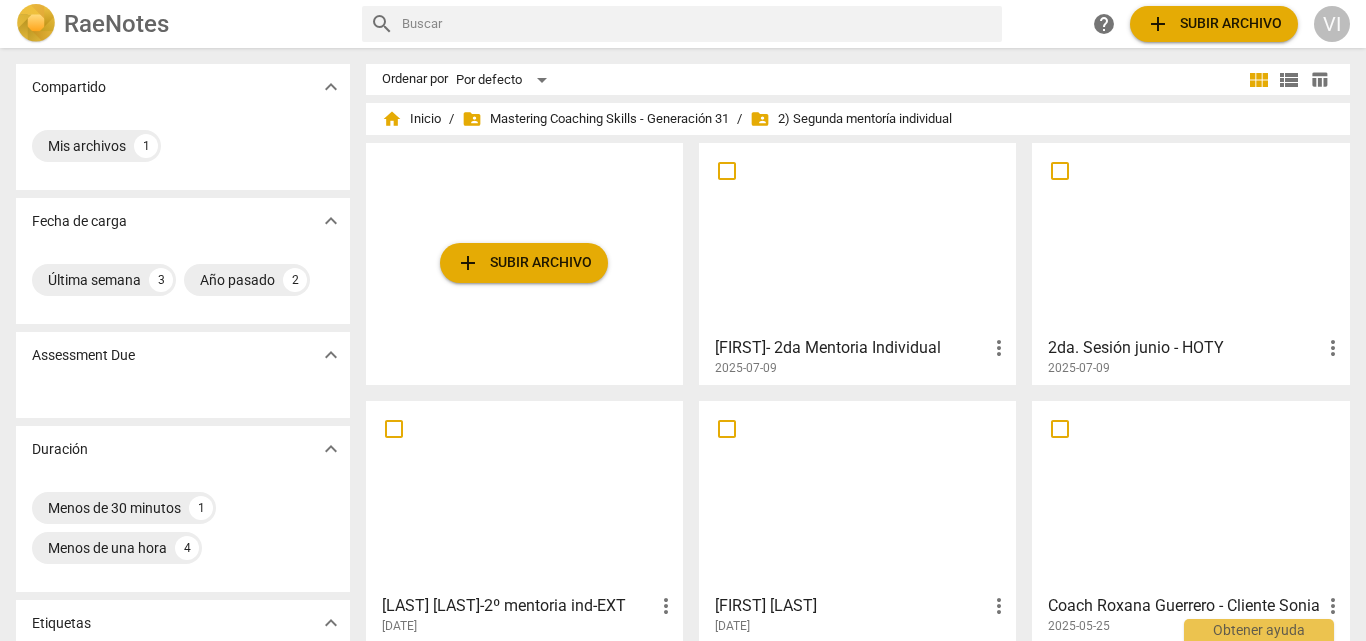 scroll, scrollTop: 100, scrollLeft: 0, axis: vertical 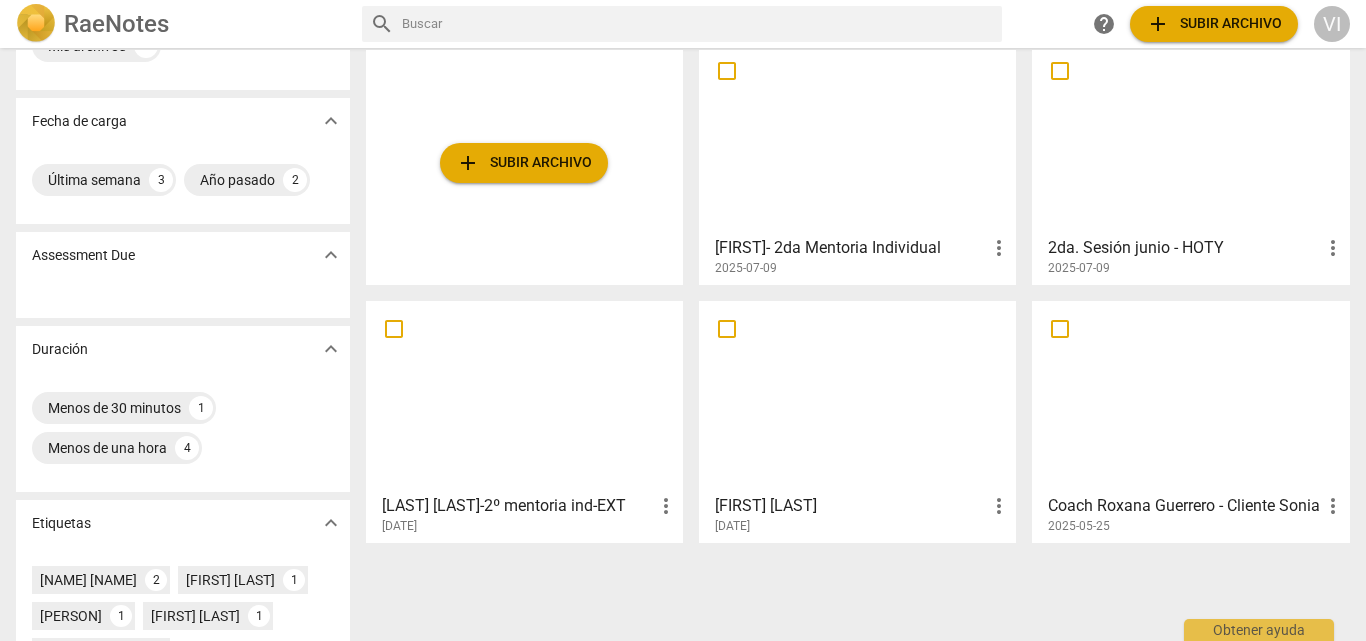 click at bounding box center (1190, 138) 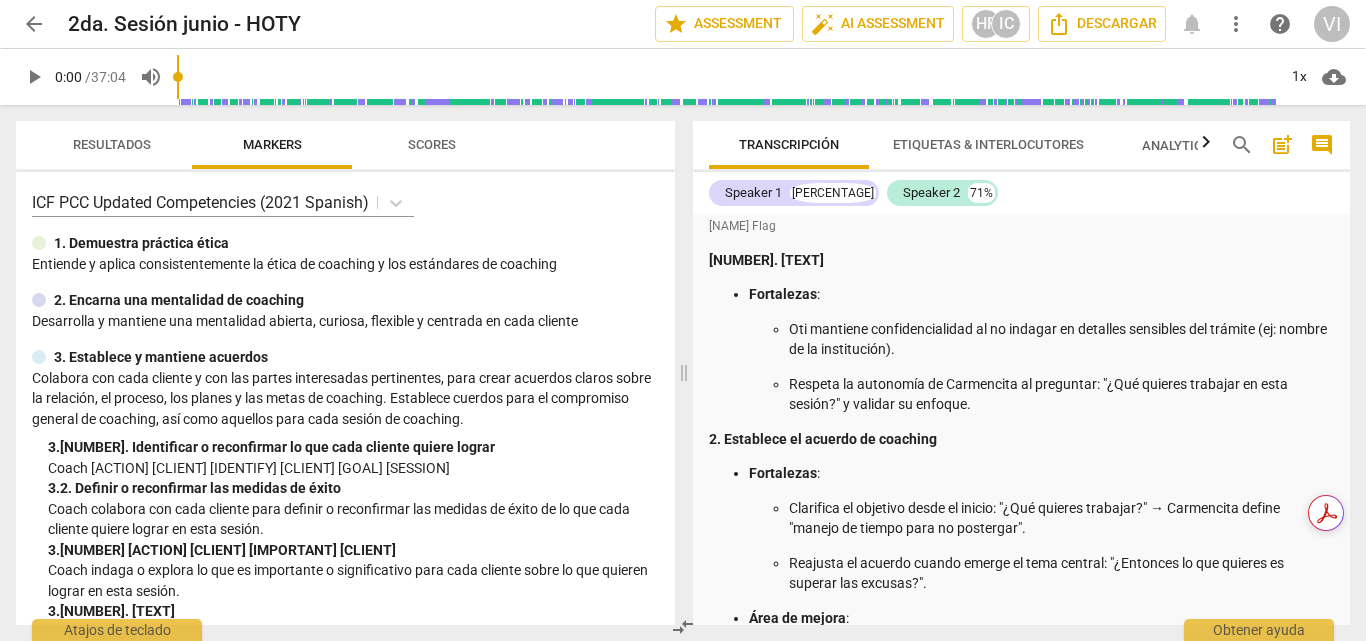 scroll, scrollTop: 0, scrollLeft: 0, axis: both 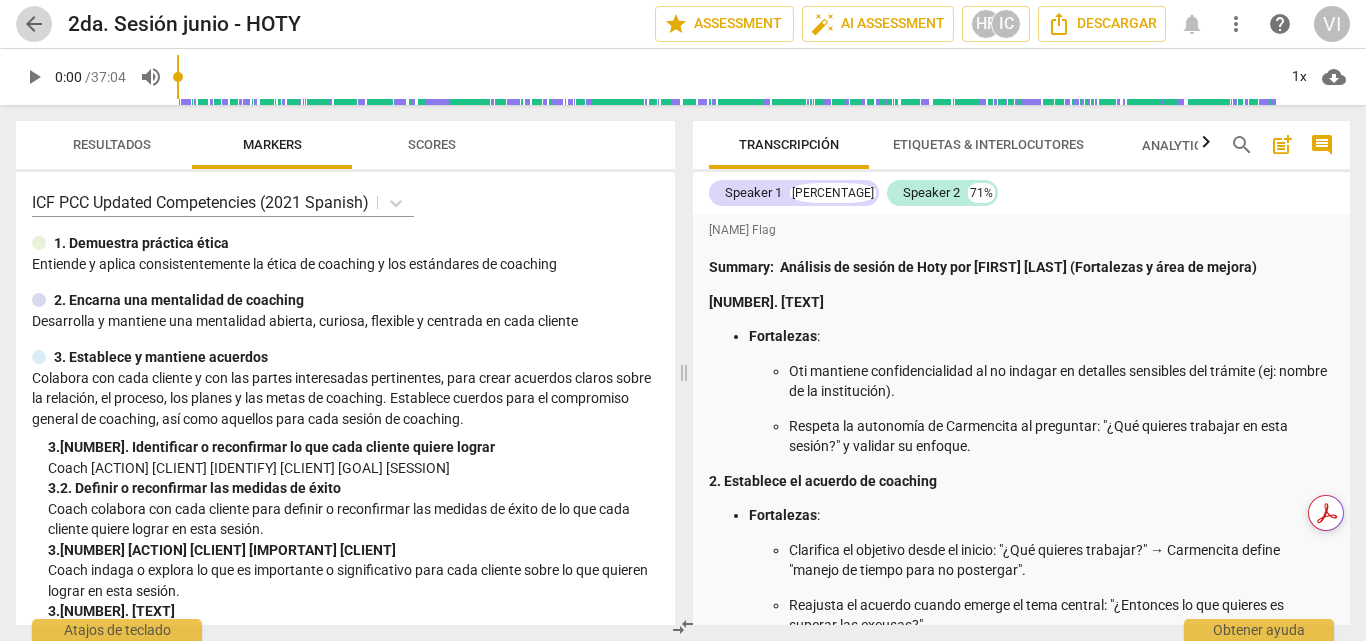 click on "arrow_back" at bounding box center (34, 24) 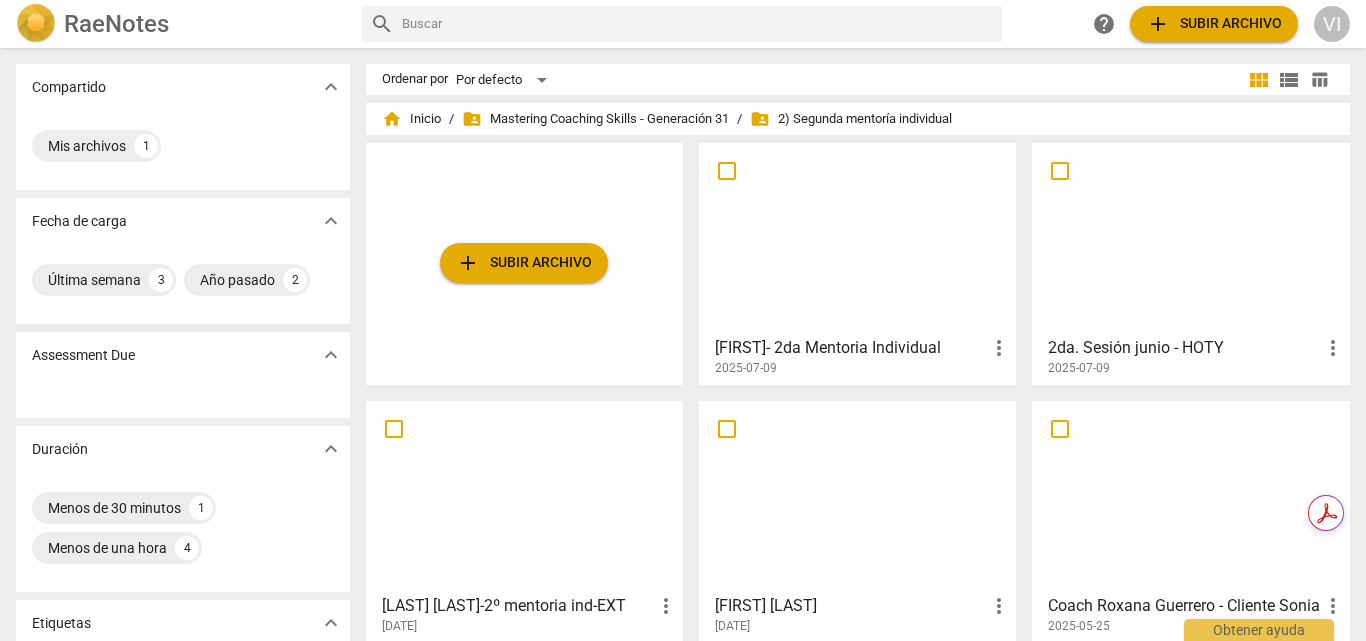 click at bounding box center [857, 238] 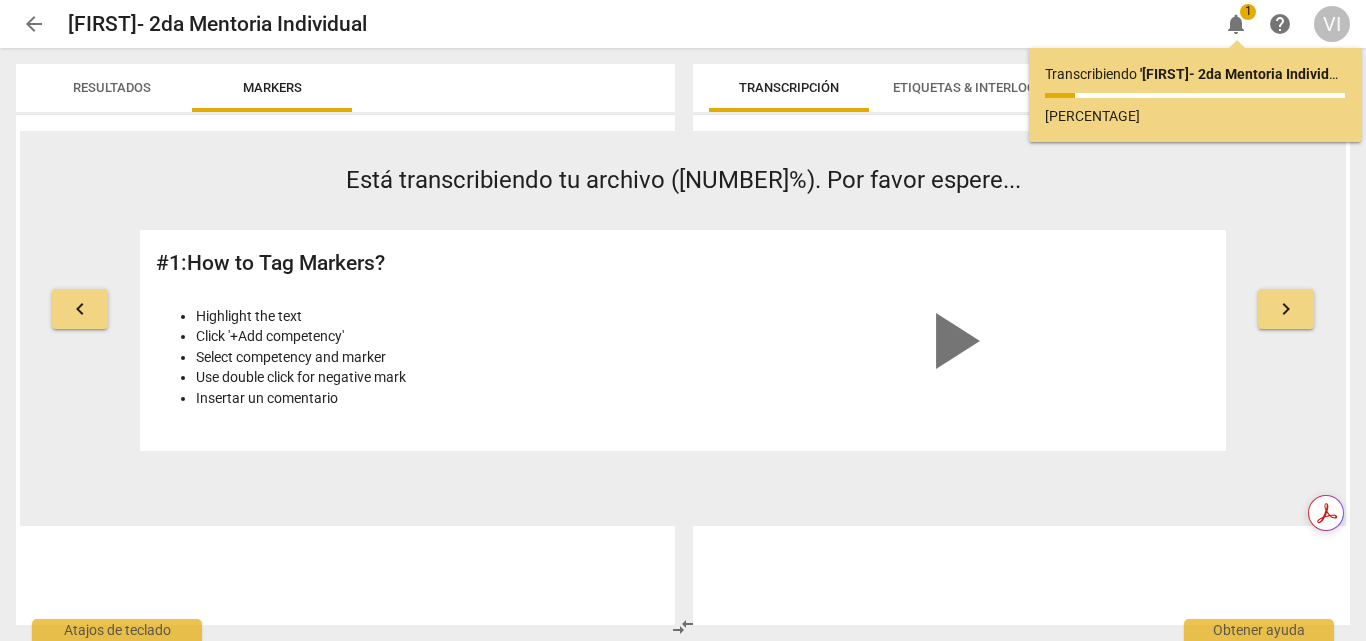 click on "arrow_back" at bounding box center [34, 24] 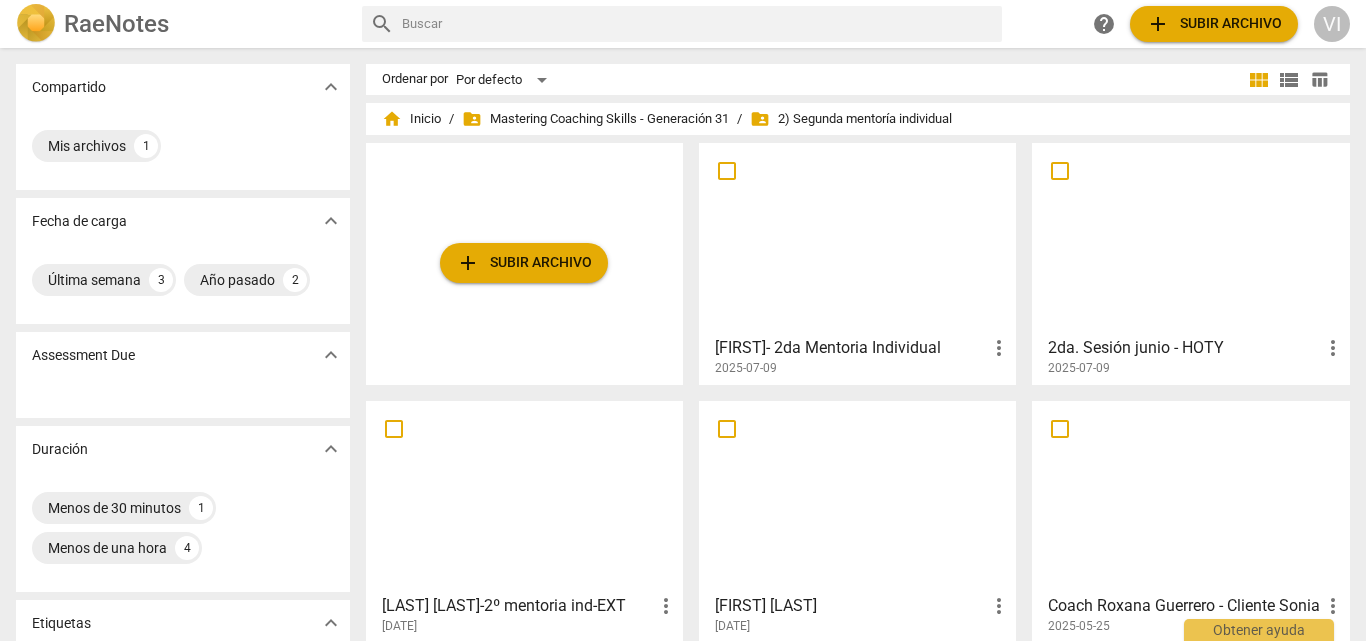 click at bounding box center [524, 496] 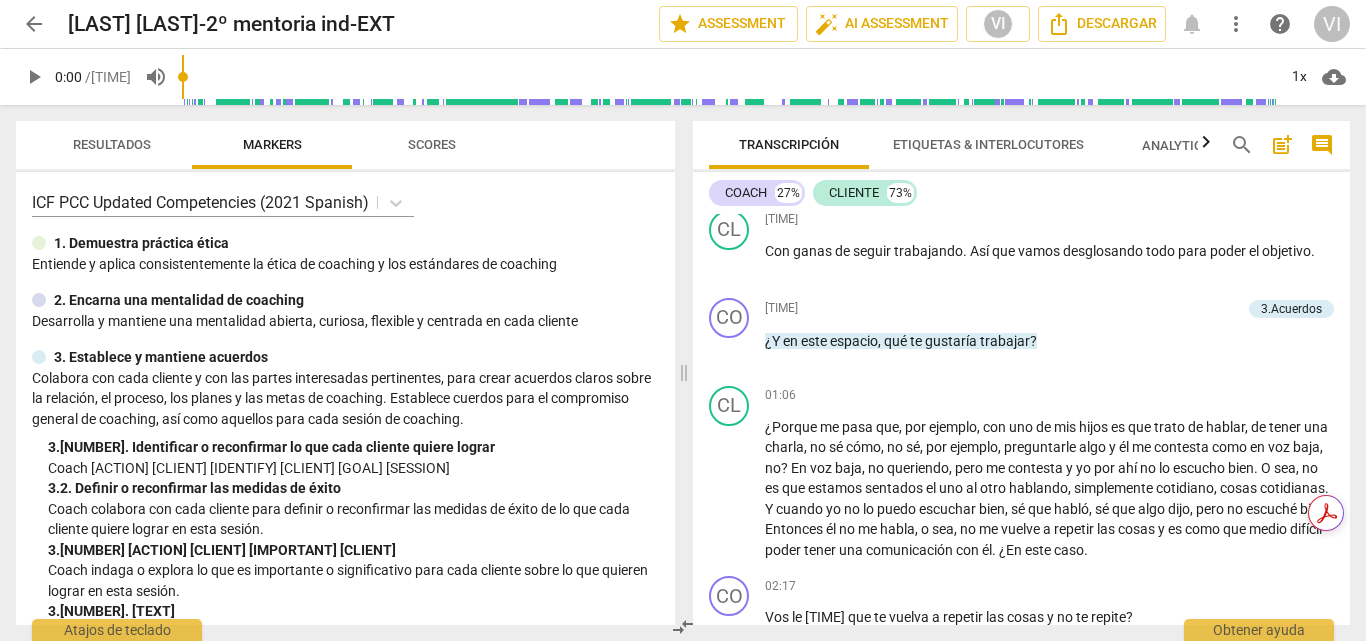 scroll, scrollTop: 600, scrollLeft: 0, axis: vertical 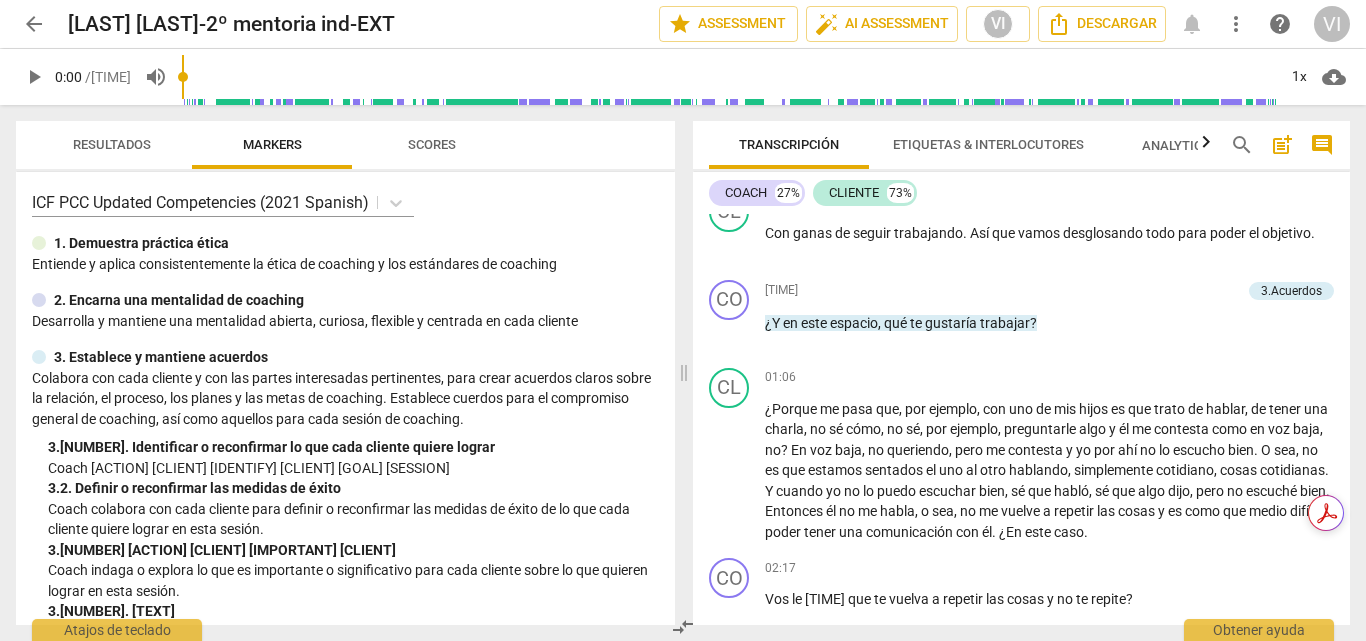 click on "arrow_back" at bounding box center [34, 24] 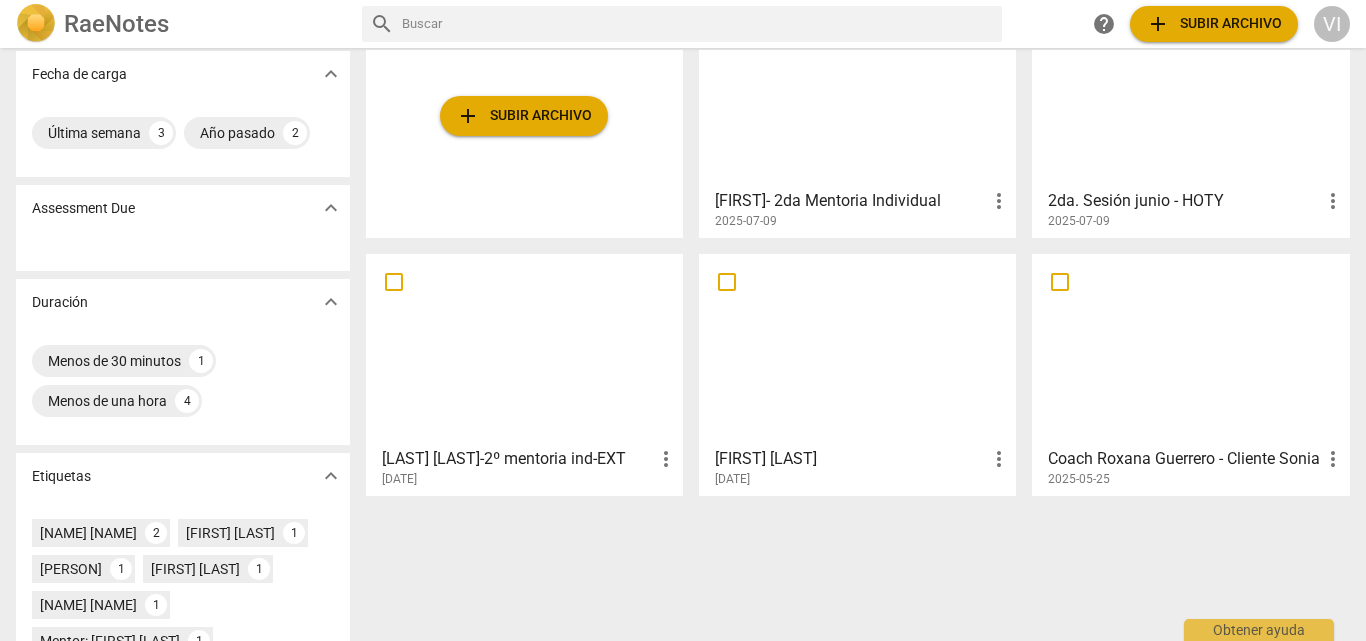 scroll, scrollTop: 200, scrollLeft: 0, axis: vertical 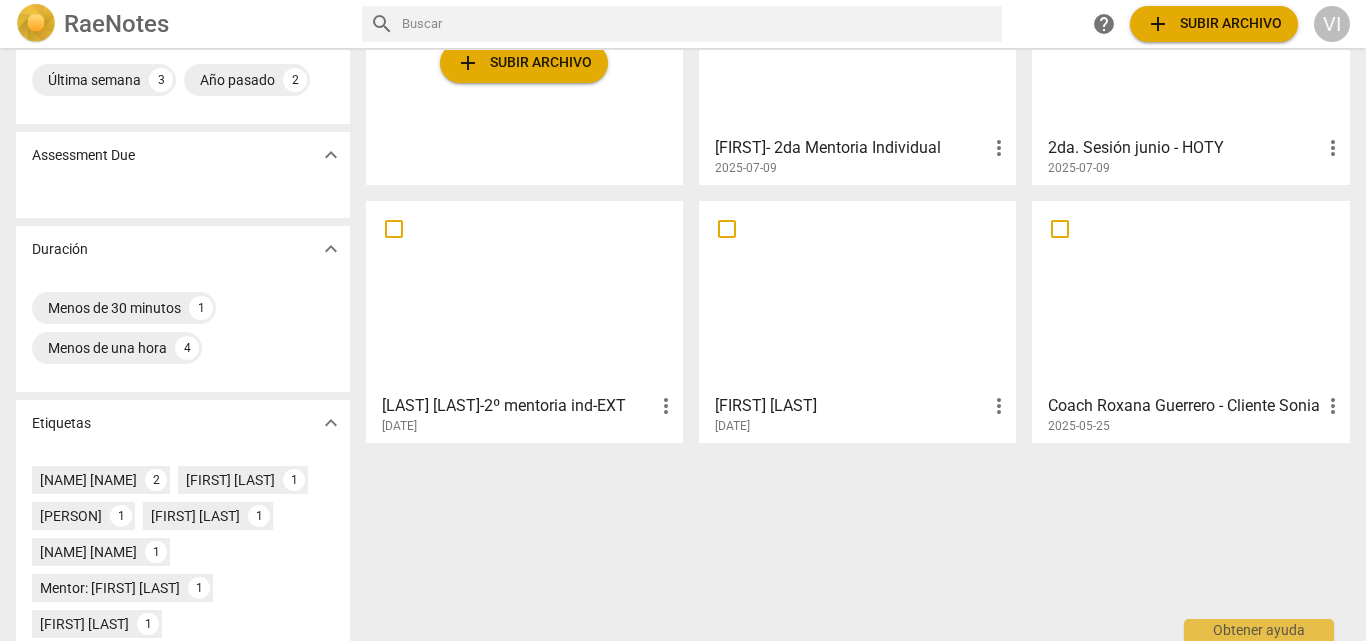 click at bounding box center (1190, 296) 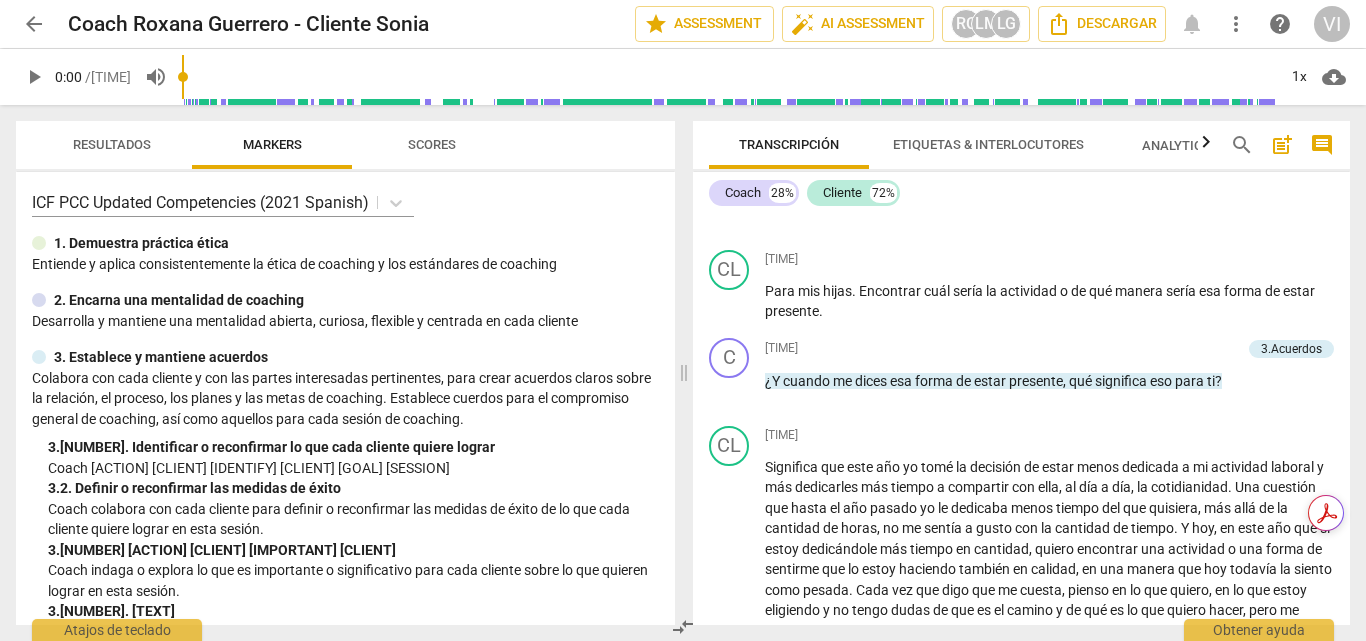 scroll, scrollTop: 1300, scrollLeft: 0, axis: vertical 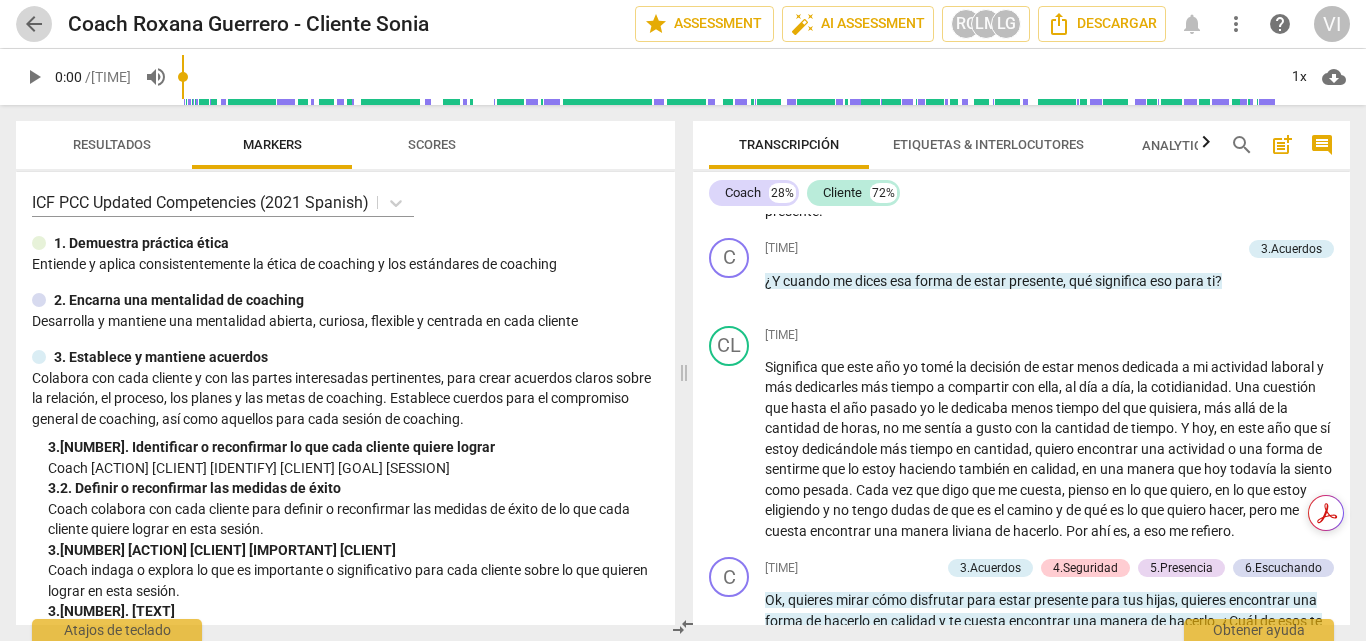 click on "arrow_back" at bounding box center (34, 24) 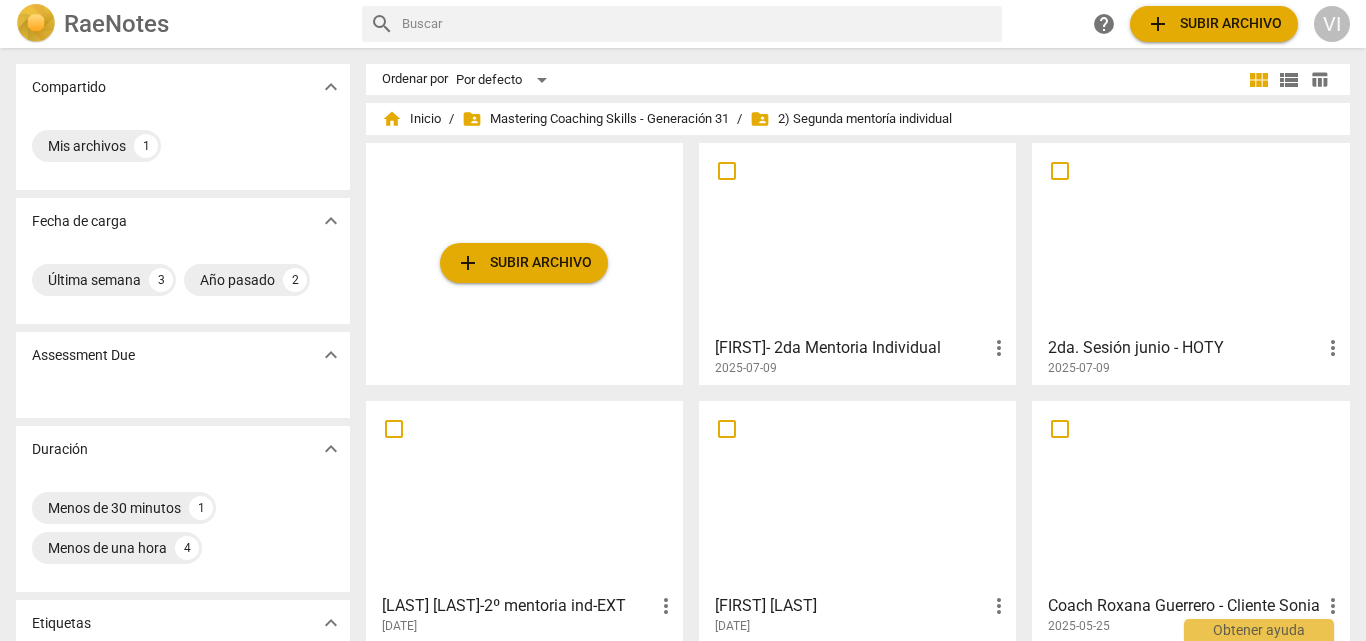 click at bounding box center [857, 238] 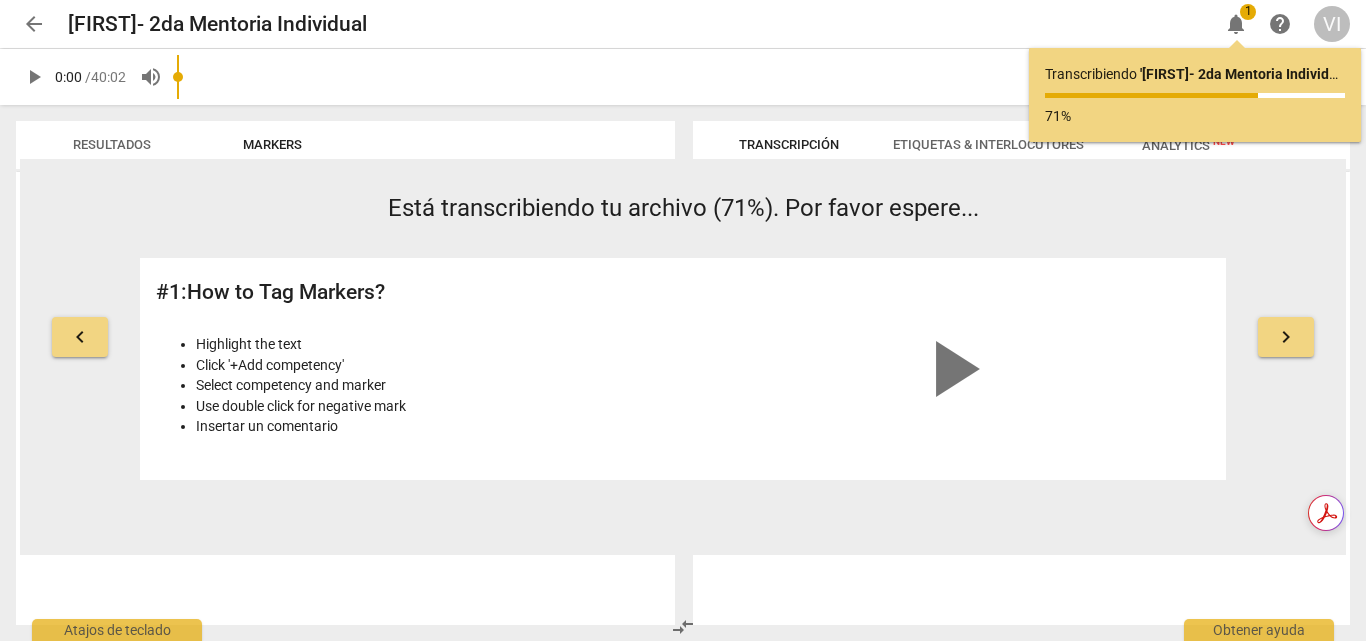 click on "arrow_back" at bounding box center (34, 24) 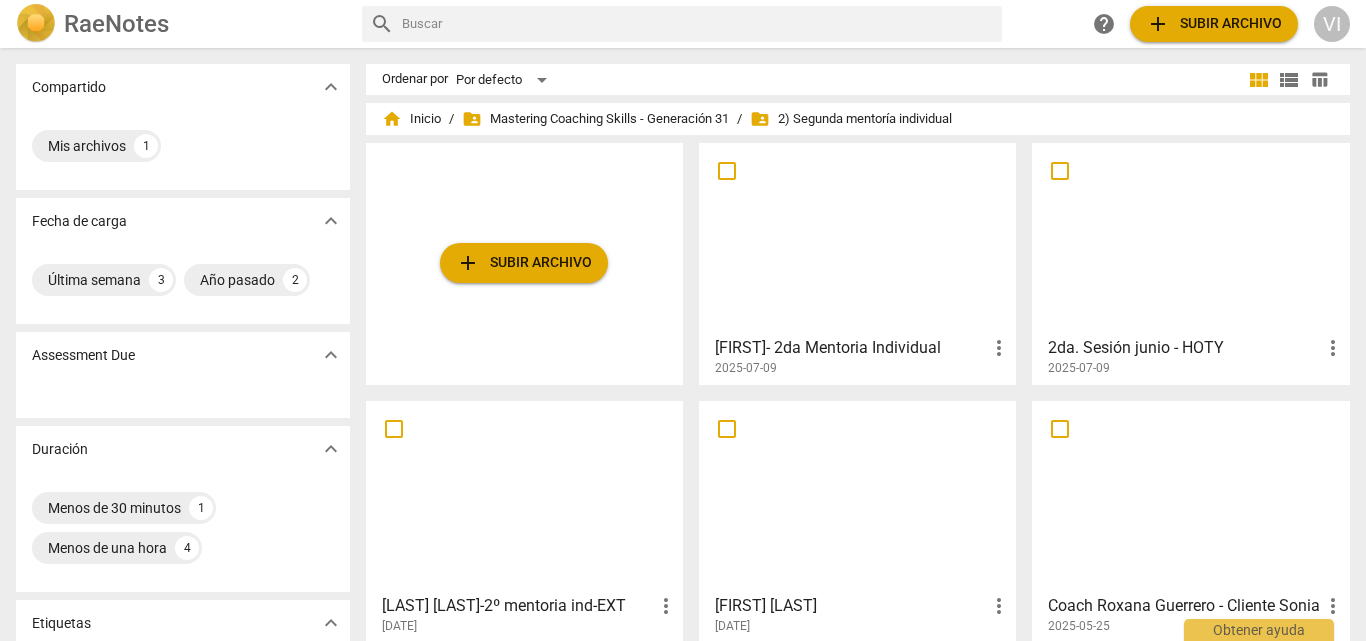 click at bounding box center (857, 238) 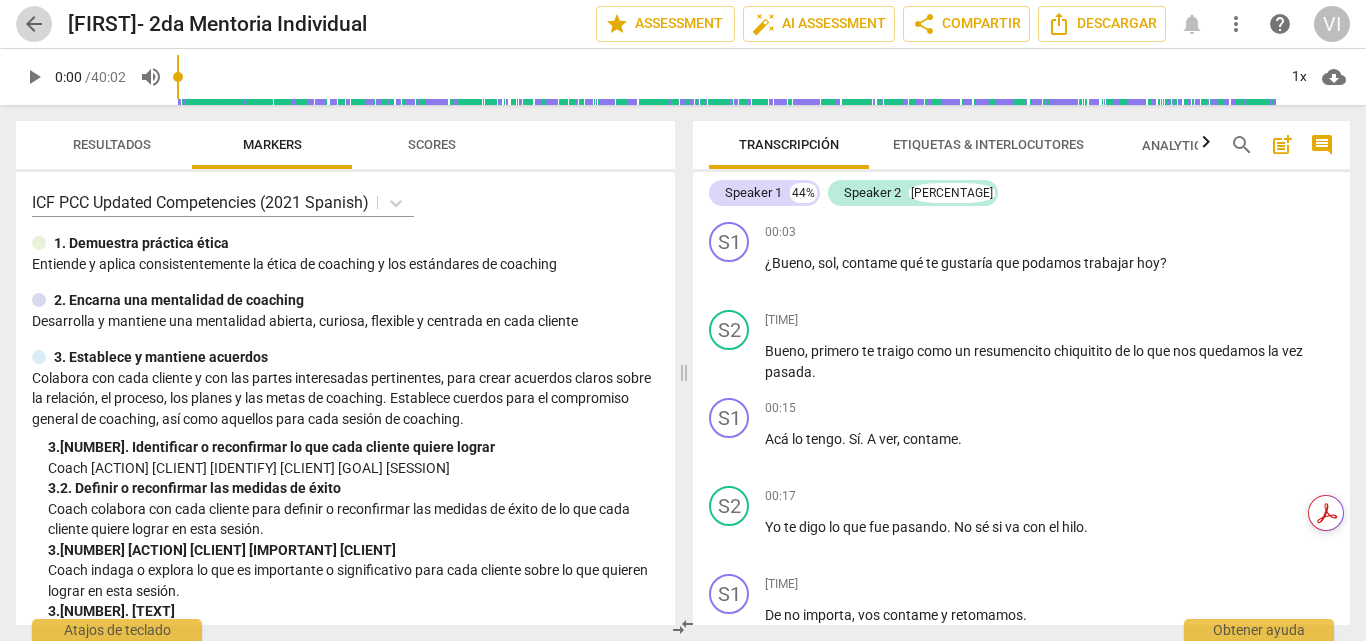 click on "arrow_back" at bounding box center (34, 24) 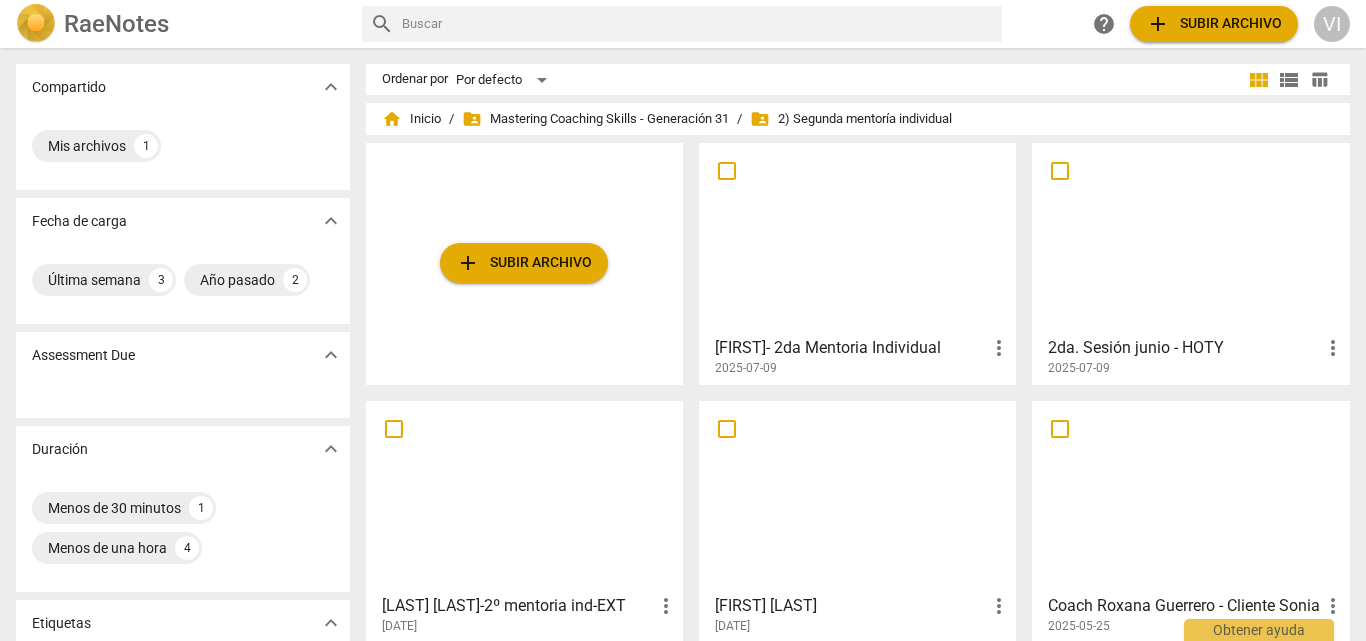 drag, startPoint x: 996, startPoint y: 350, endPoint x: 861, endPoint y: 249, distance: 168.60011 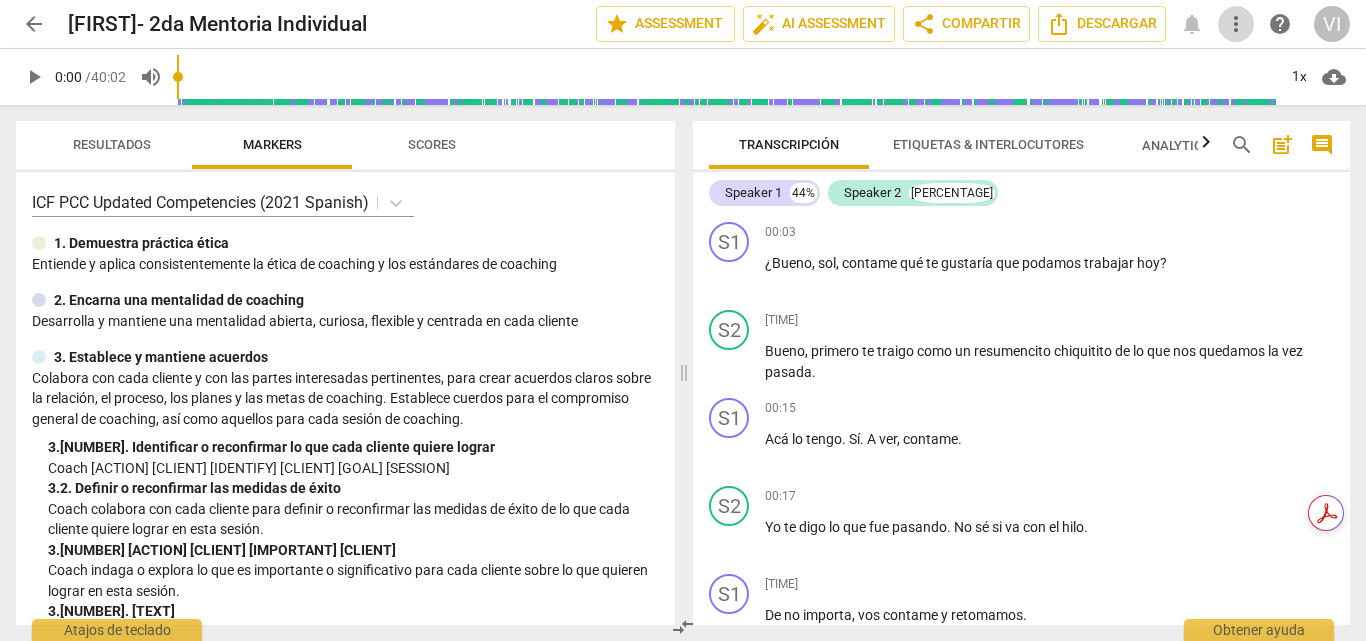 click on "more_vert" at bounding box center (1236, 24) 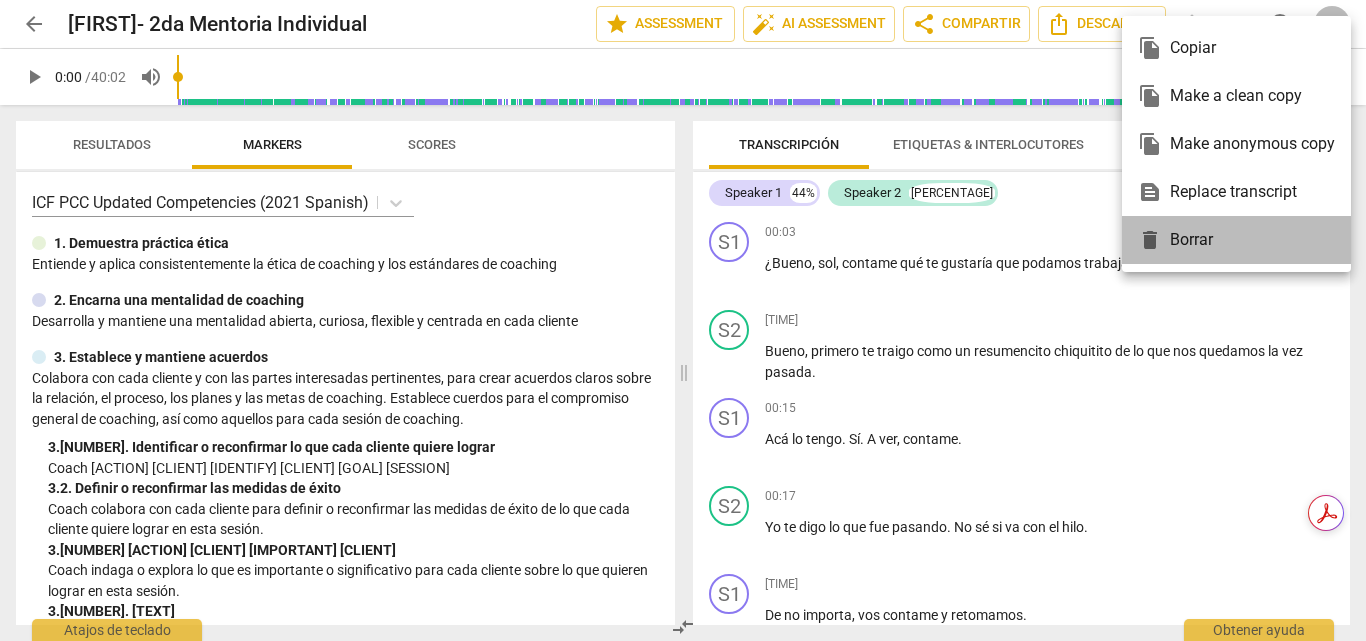 click on "delete    Borrar" at bounding box center [1236, 240] 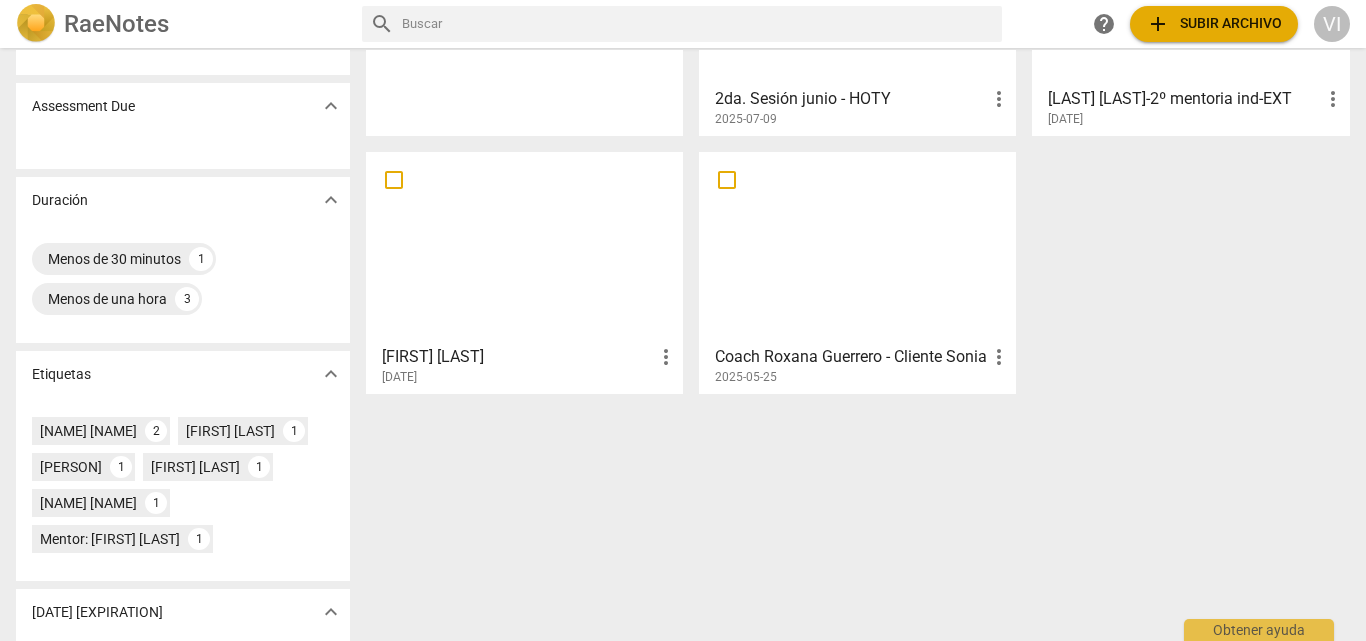 scroll, scrollTop: 200, scrollLeft: 0, axis: vertical 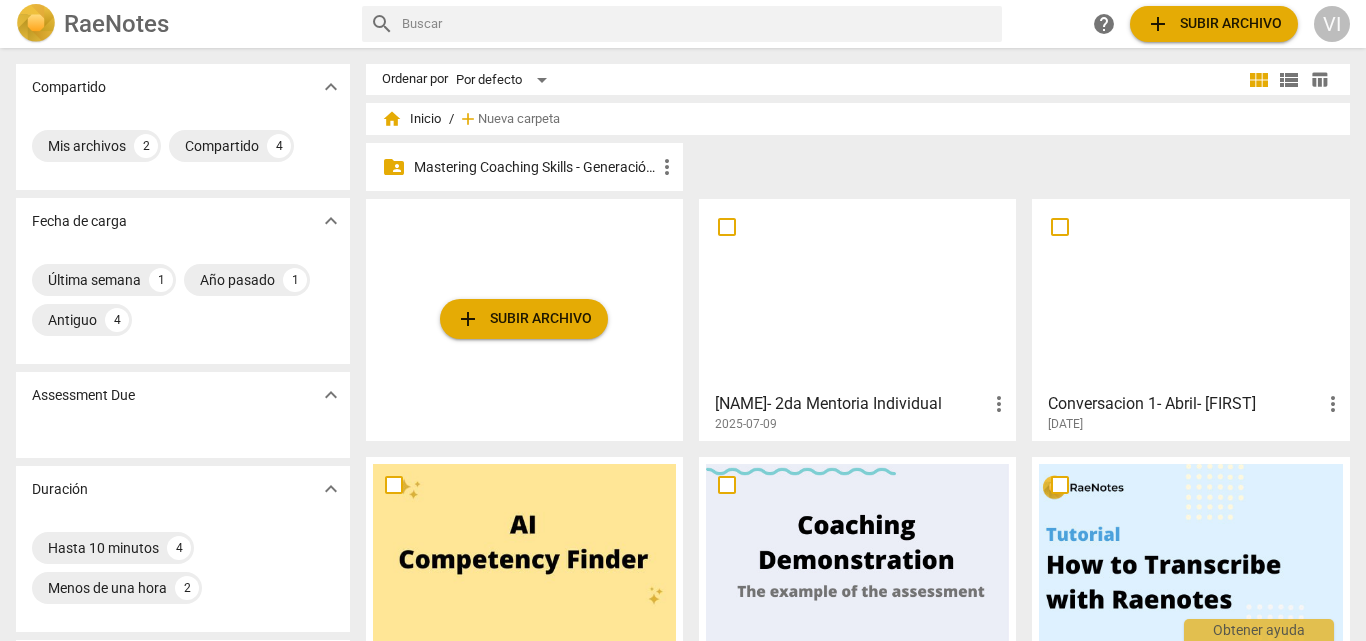 drag, startPoint x: 847, startPoint y: 349, endPoint x: 860, endPoint y: 290, distance: 60.41523 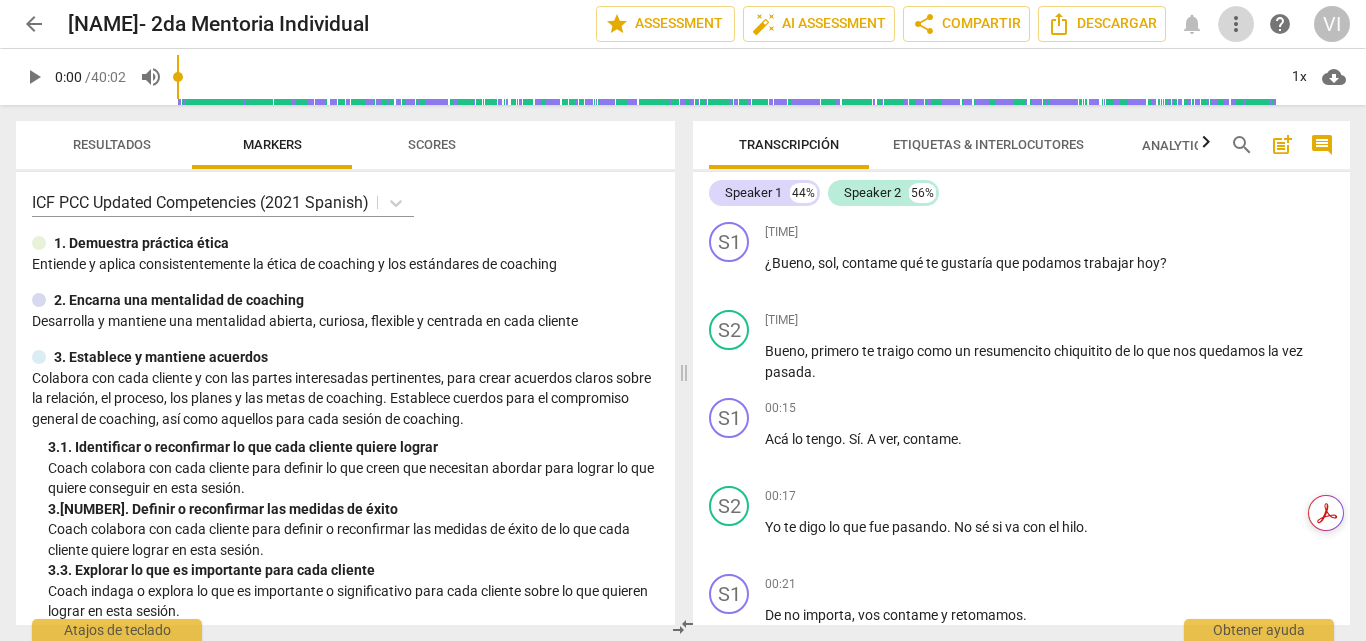 click on "more_vert" at bounding box center [1236, 24] 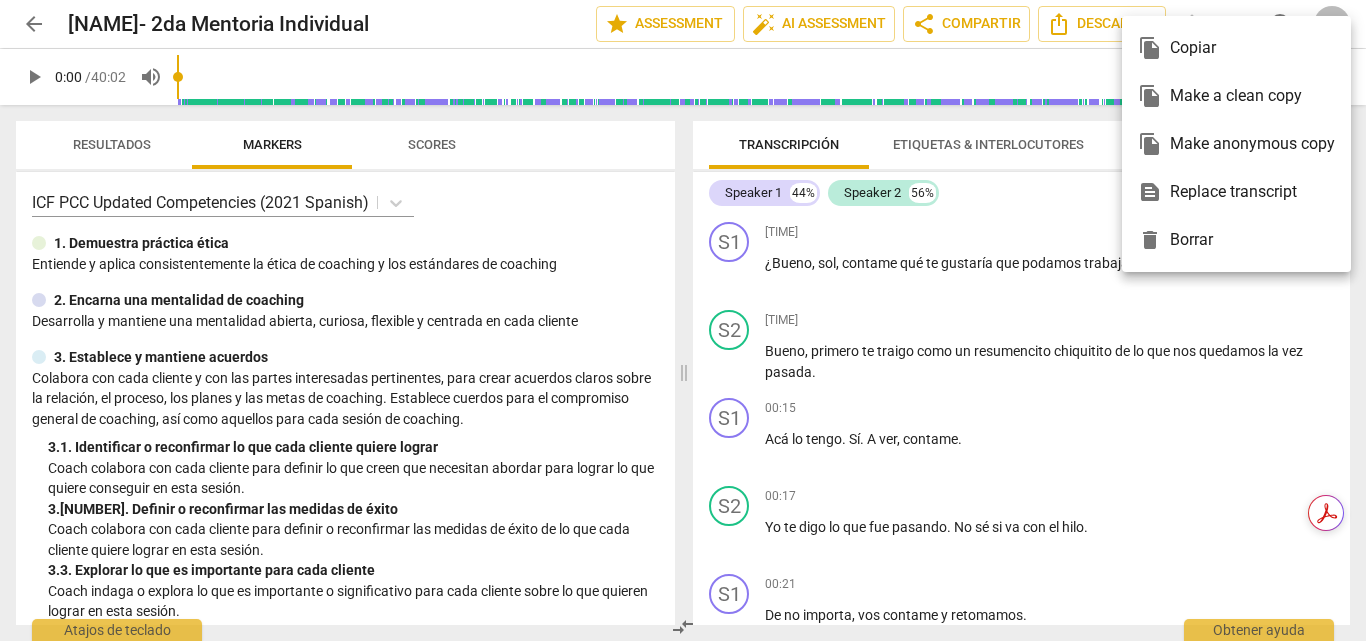 drag, startPoint x: 1181, startPoint y: 232, endPoint x: 769, endPoint y: 106, distance: 430.8364 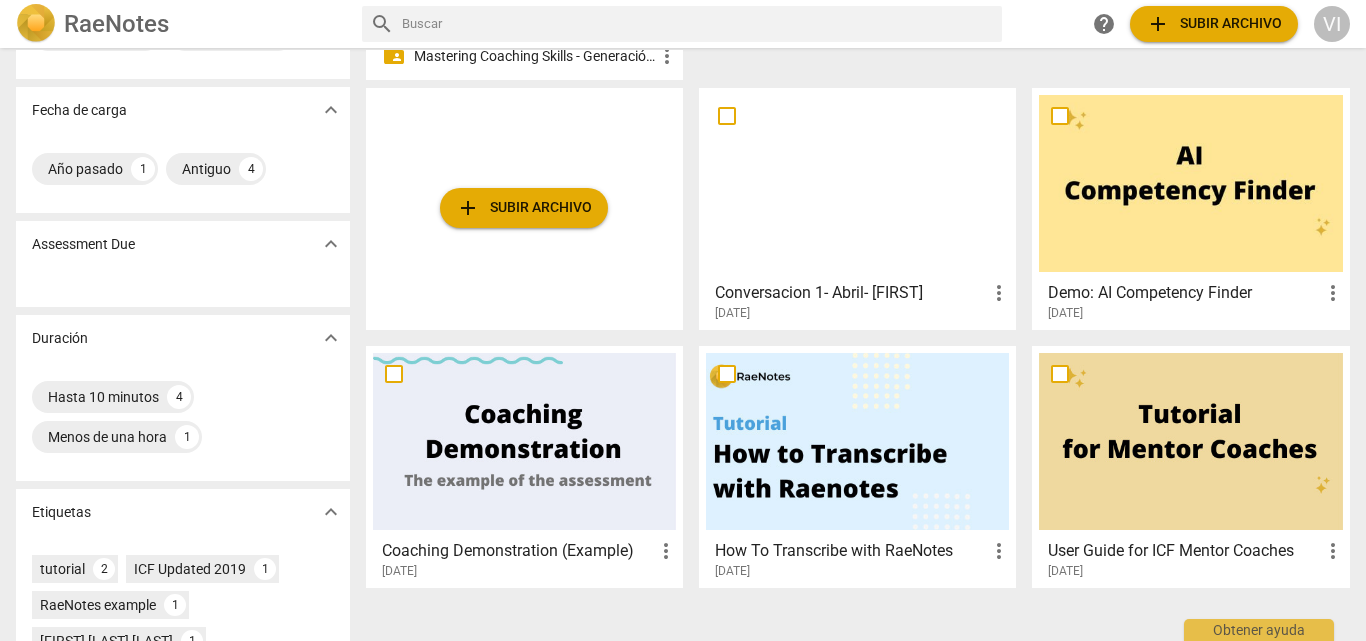scroll, scrollTop: 0, scrollLeft: 0, axis: both 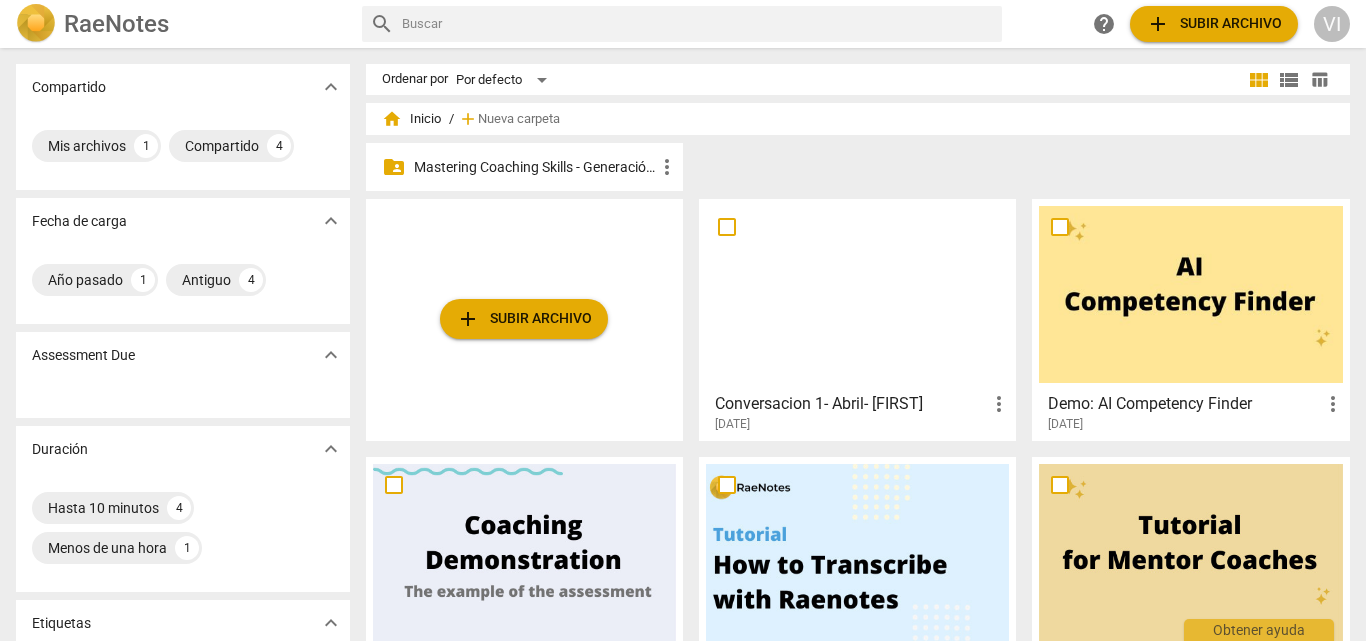click on "Mastering Coaching Skills - Generación 31" at bounding box center [534, 167] 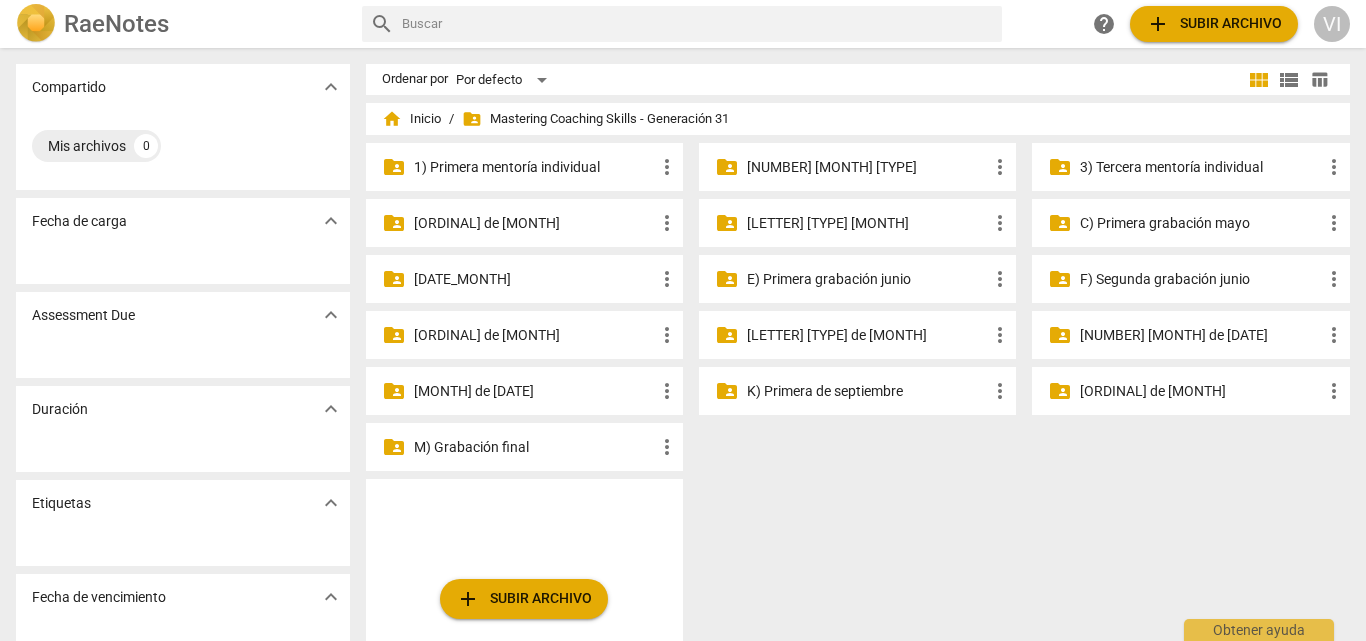 click on "C) Primera grabación mayo" at bounding box center [534, 167] 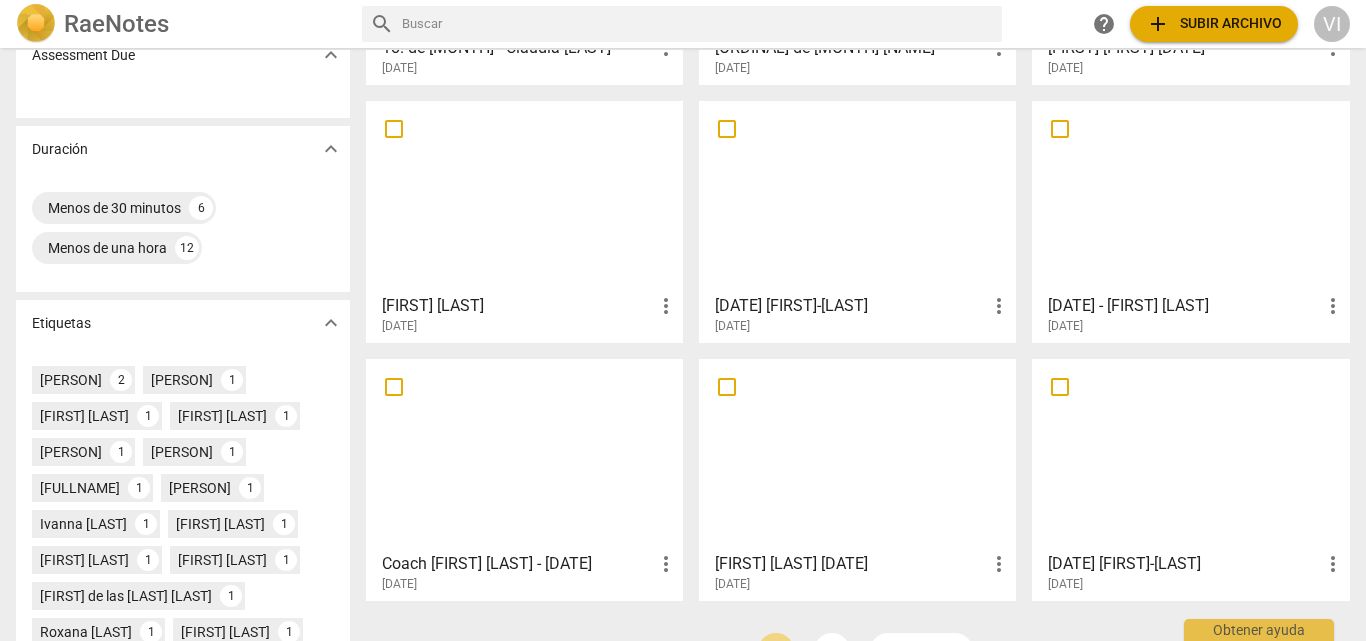 scroll, scrollTop: 400, scrollLeft: 0, axis: vertical 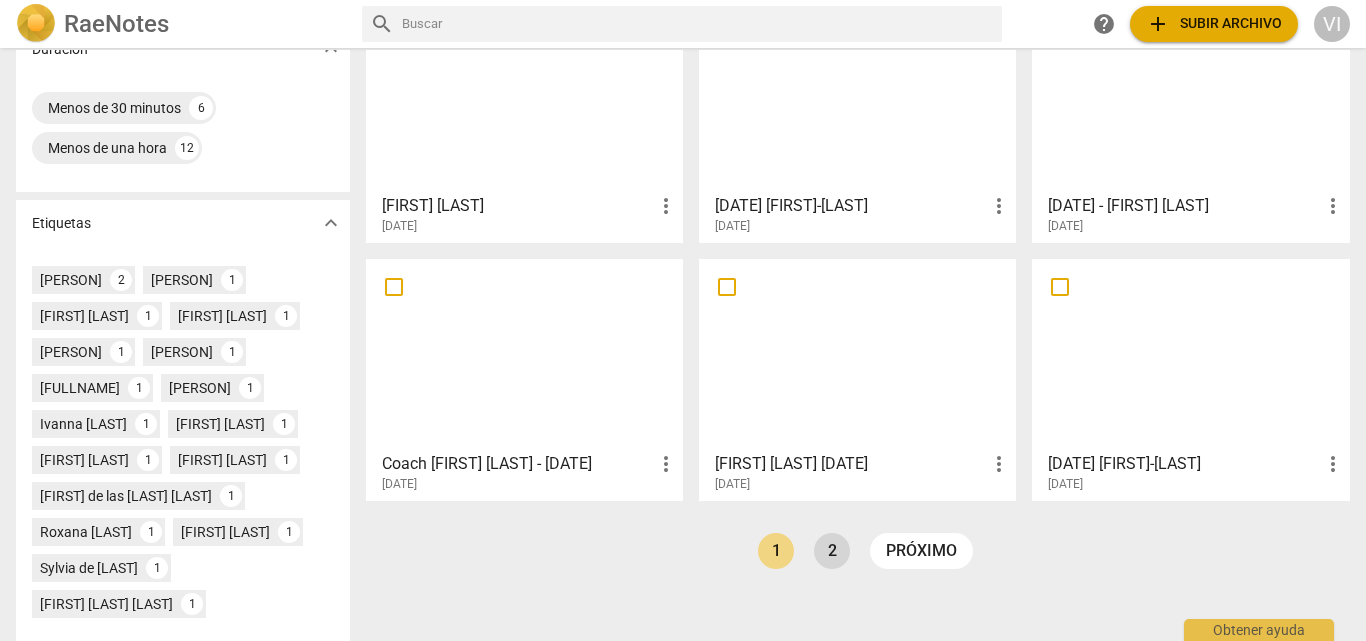 click on "2" at bounding box center [832, 551] 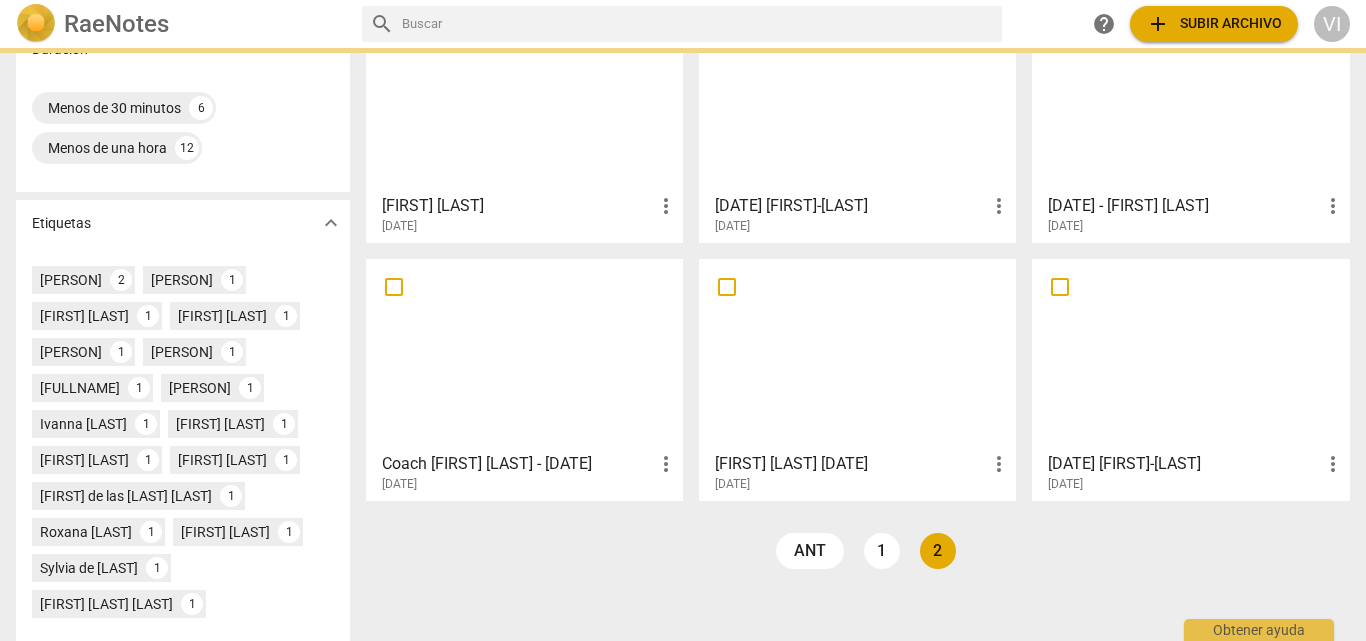 scroll, scrollTop: 0, scrollLeft: 0, axis: both 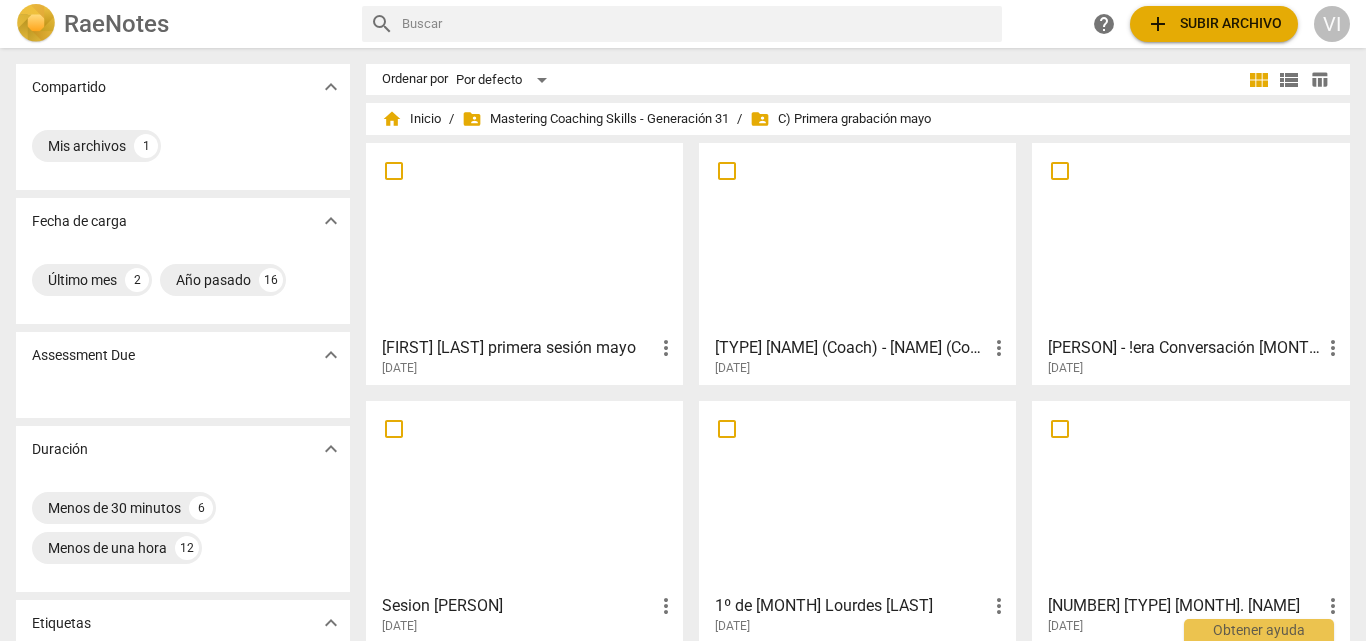 click at bounding box center [1190, 238] 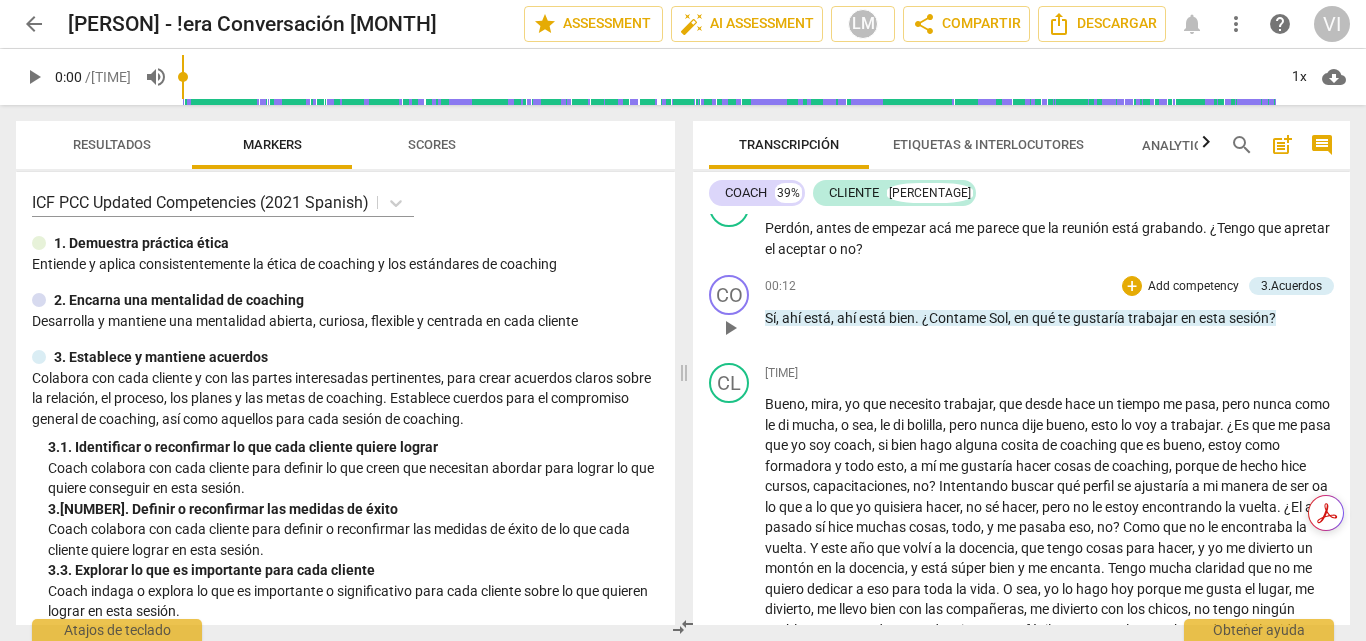 scroll, scrollTop: 0, scrollLeft: 0, axis: both 